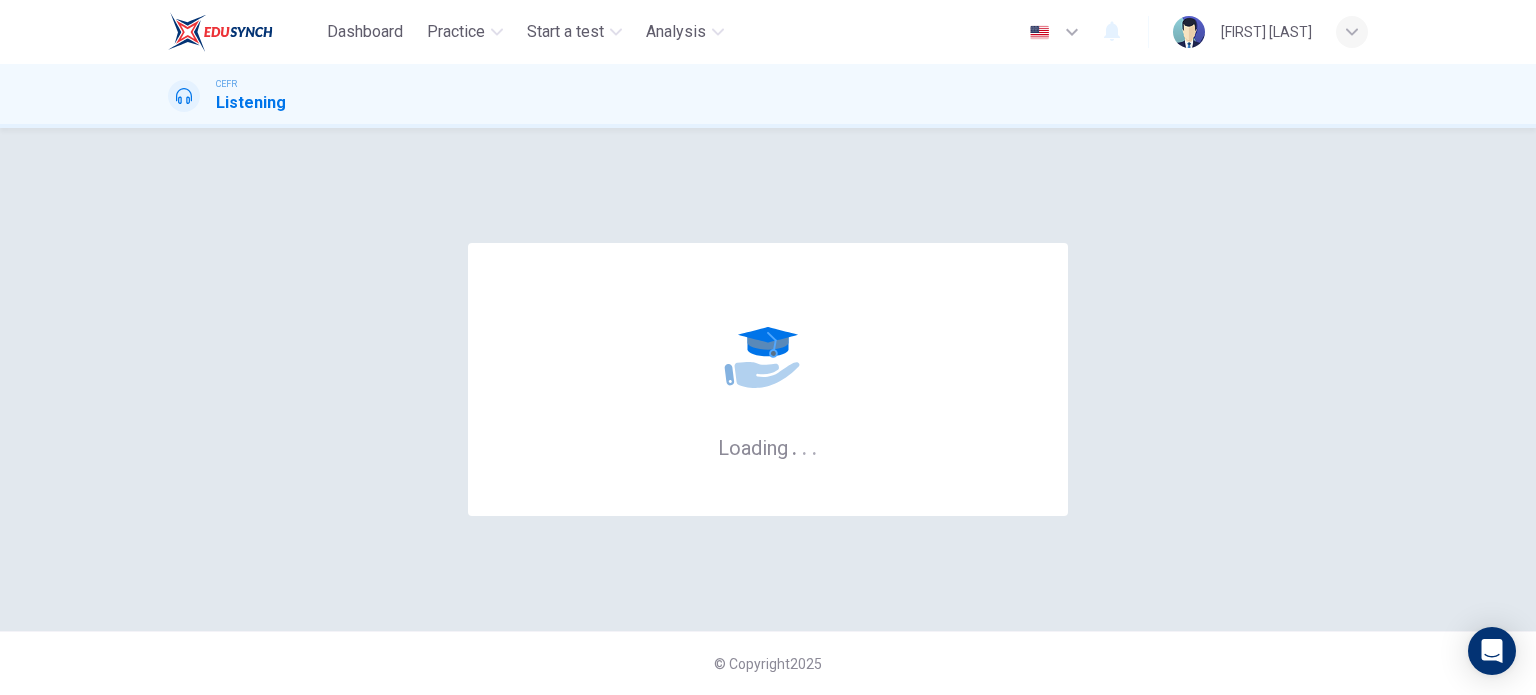 scroll, scrollTop: 0, scrollLeft: 0, axis: both 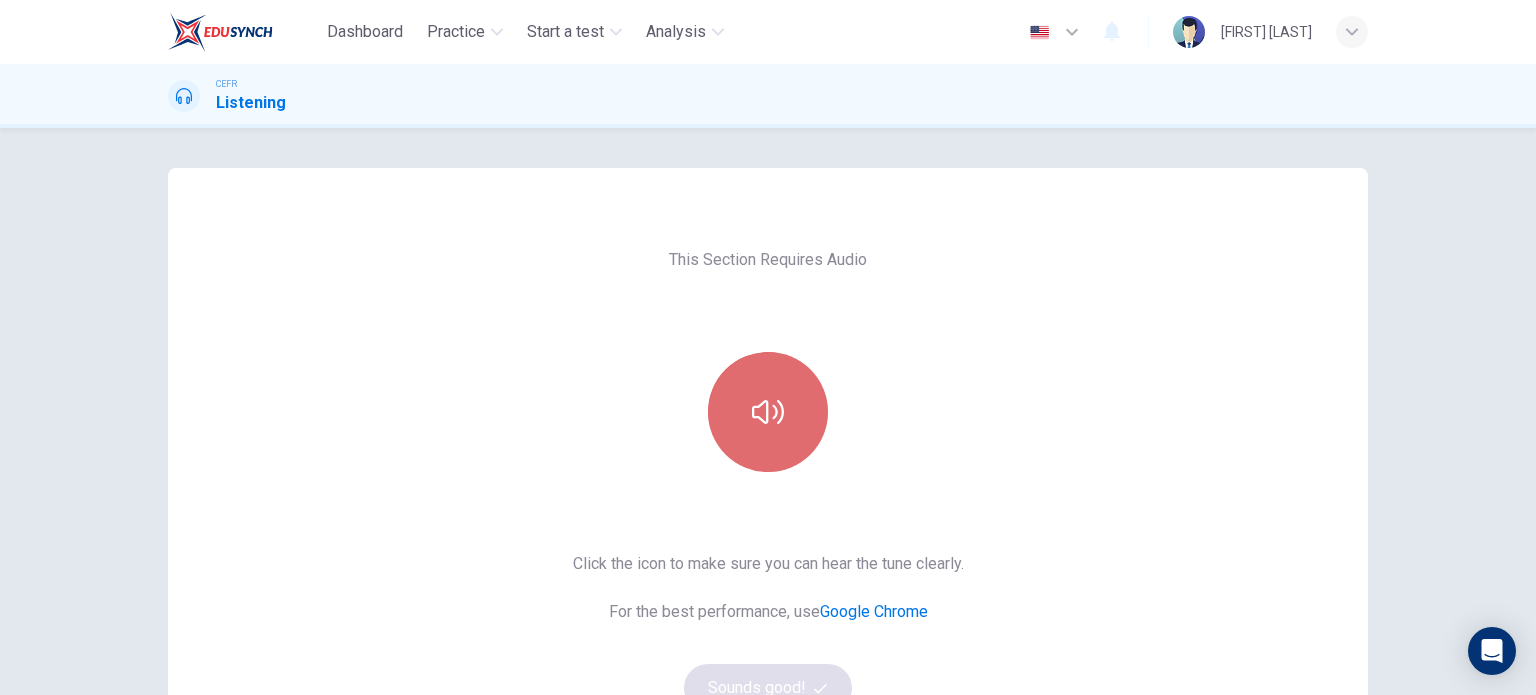 click at bounding box center (768, 412) 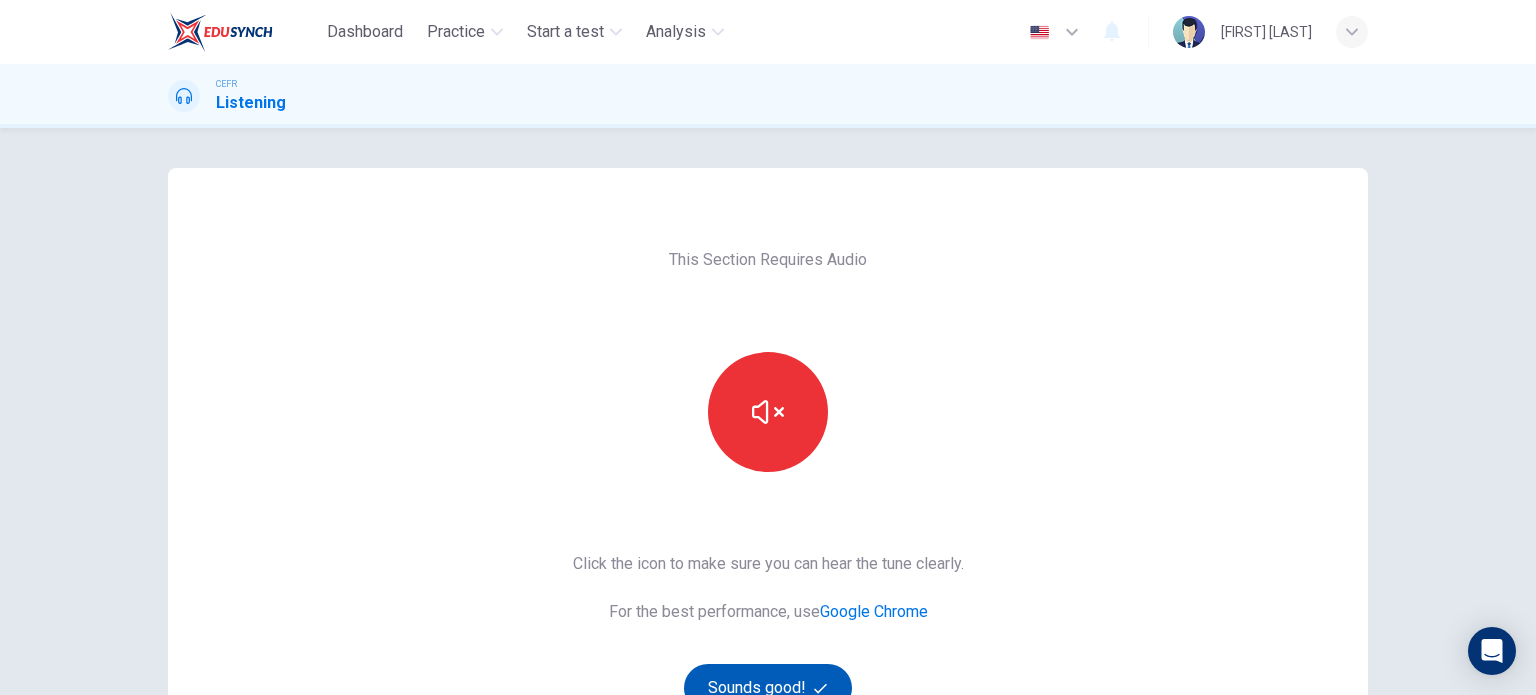 click on "Sounds good!" at bounding box center (768, 688) 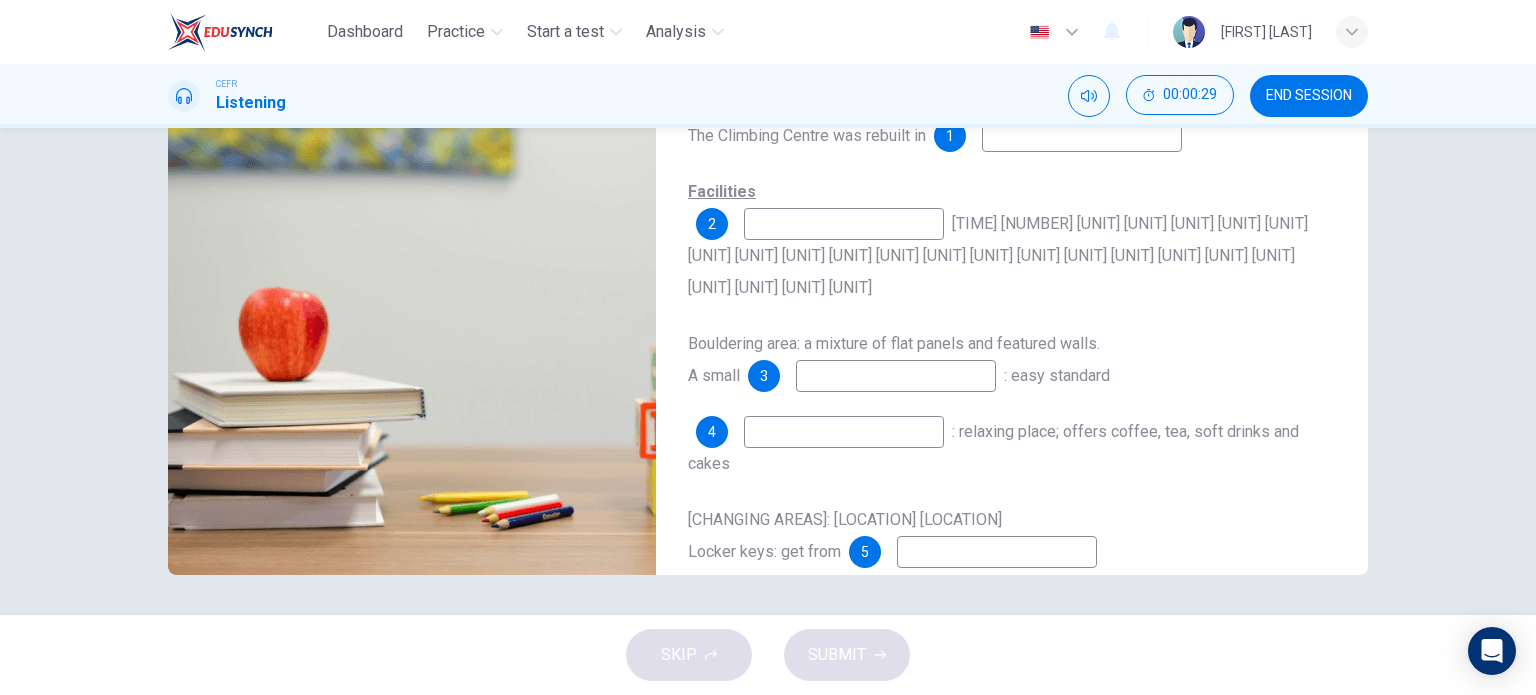 scroll, scrollTop: 88, scrollLeft: 0, axis: vertical 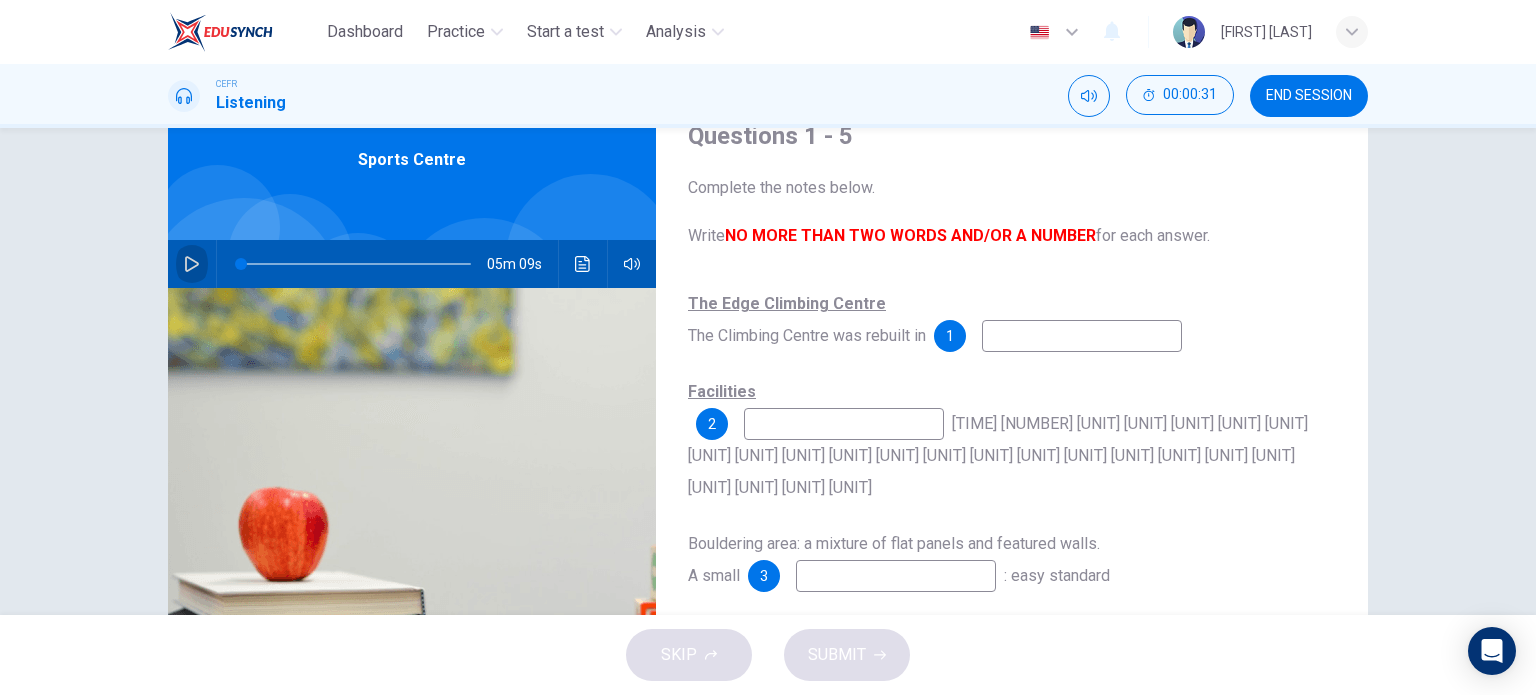 click at bounding box center (192, 264) 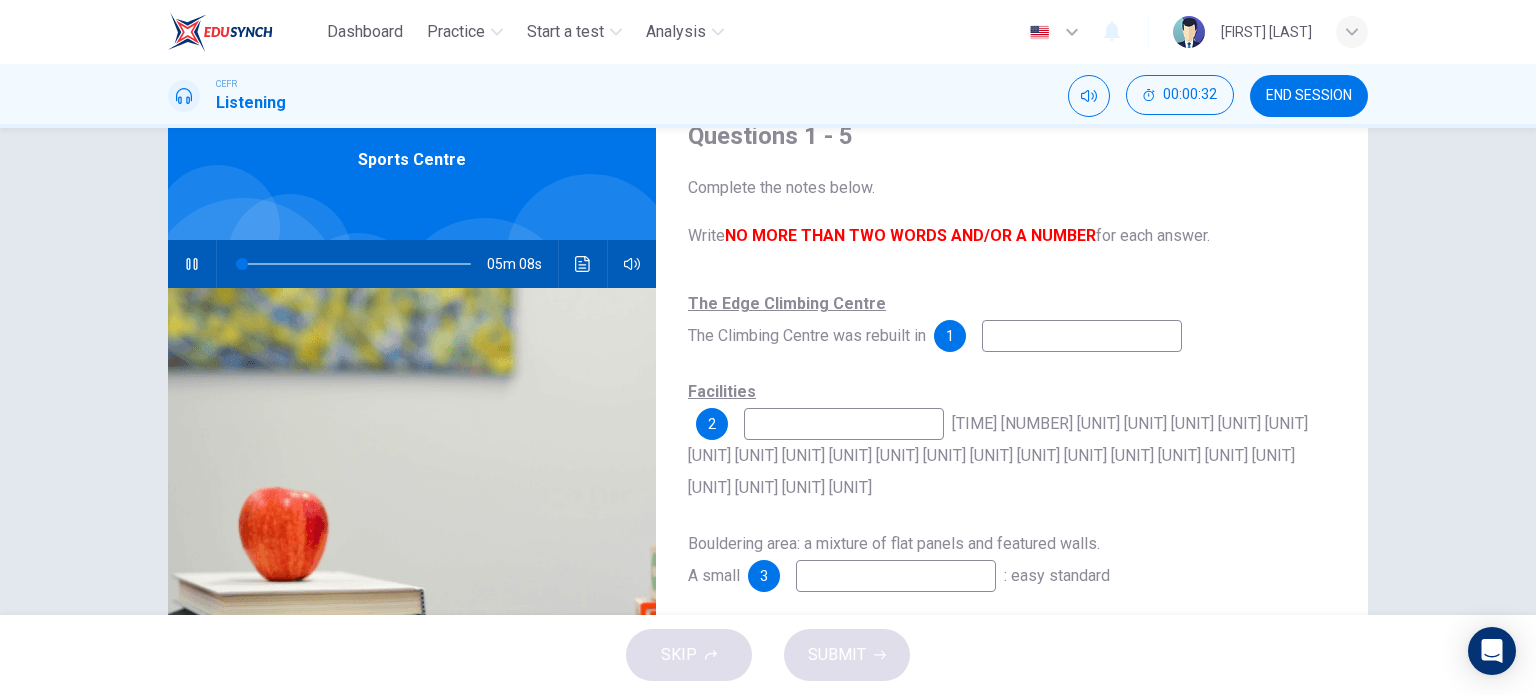 type 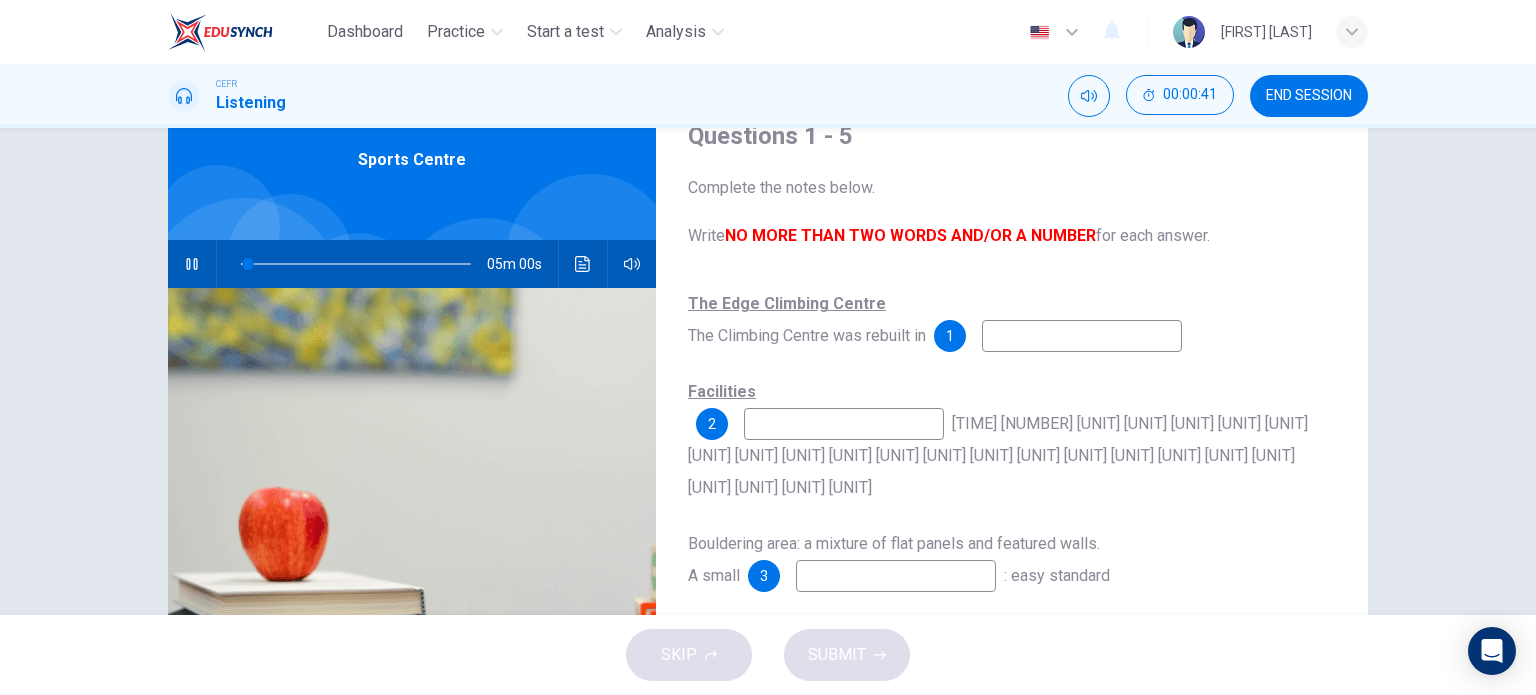 click at bounding box center [1082, 336] 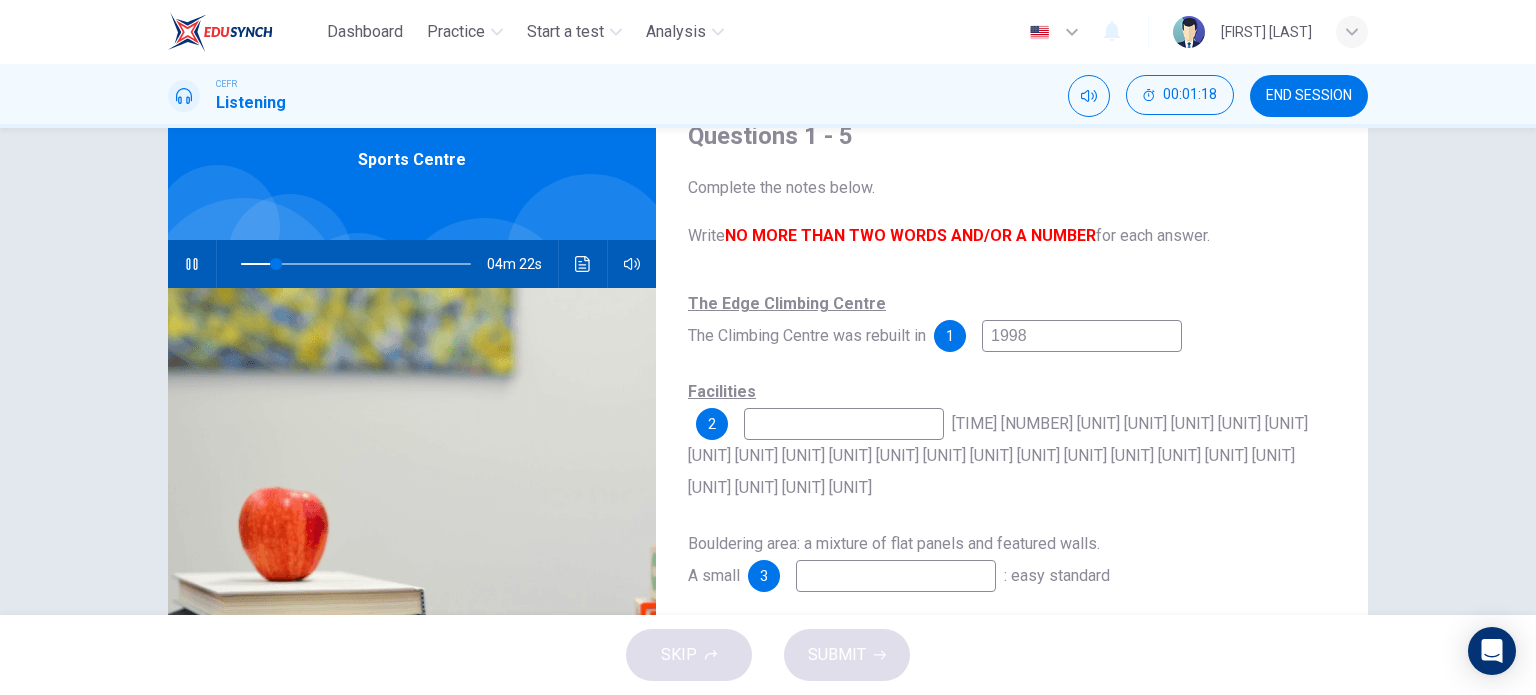 type on "1998" 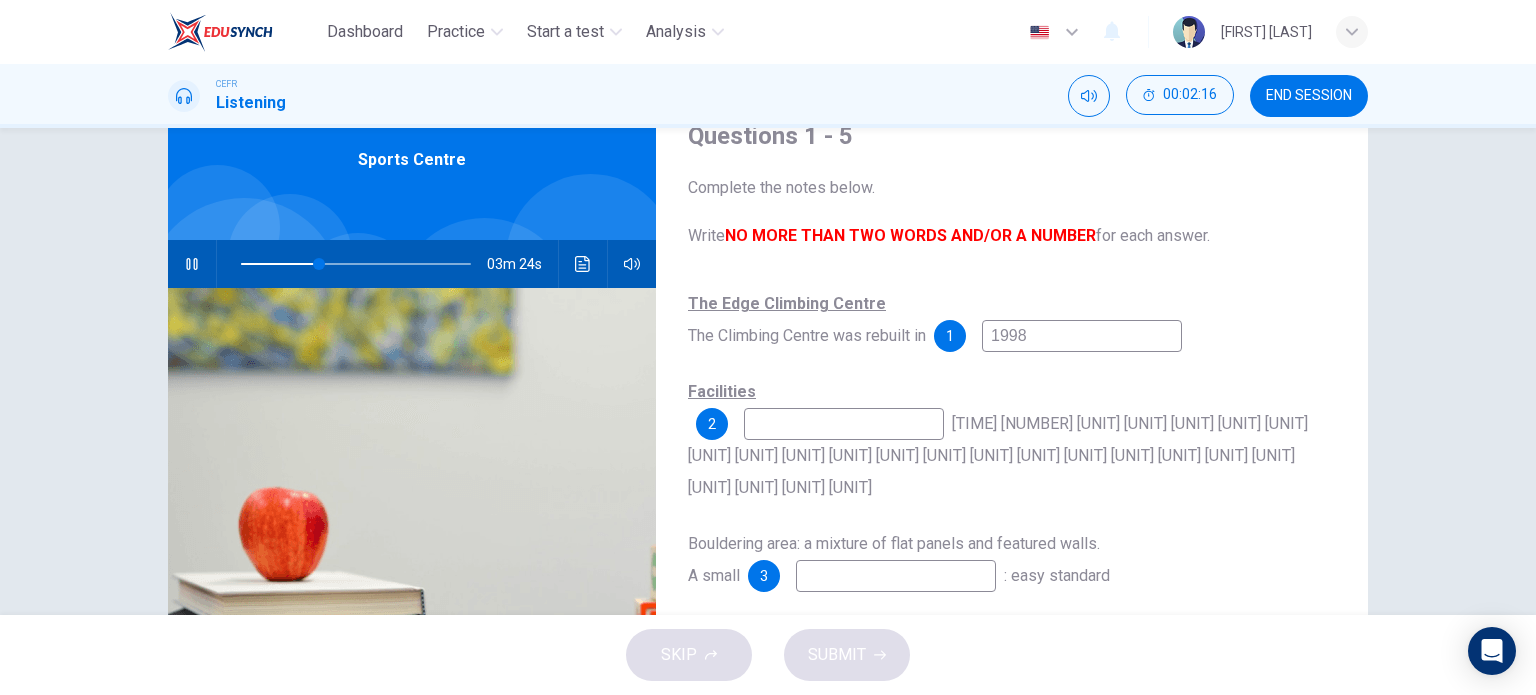 click at bounding box center (1082, 336) 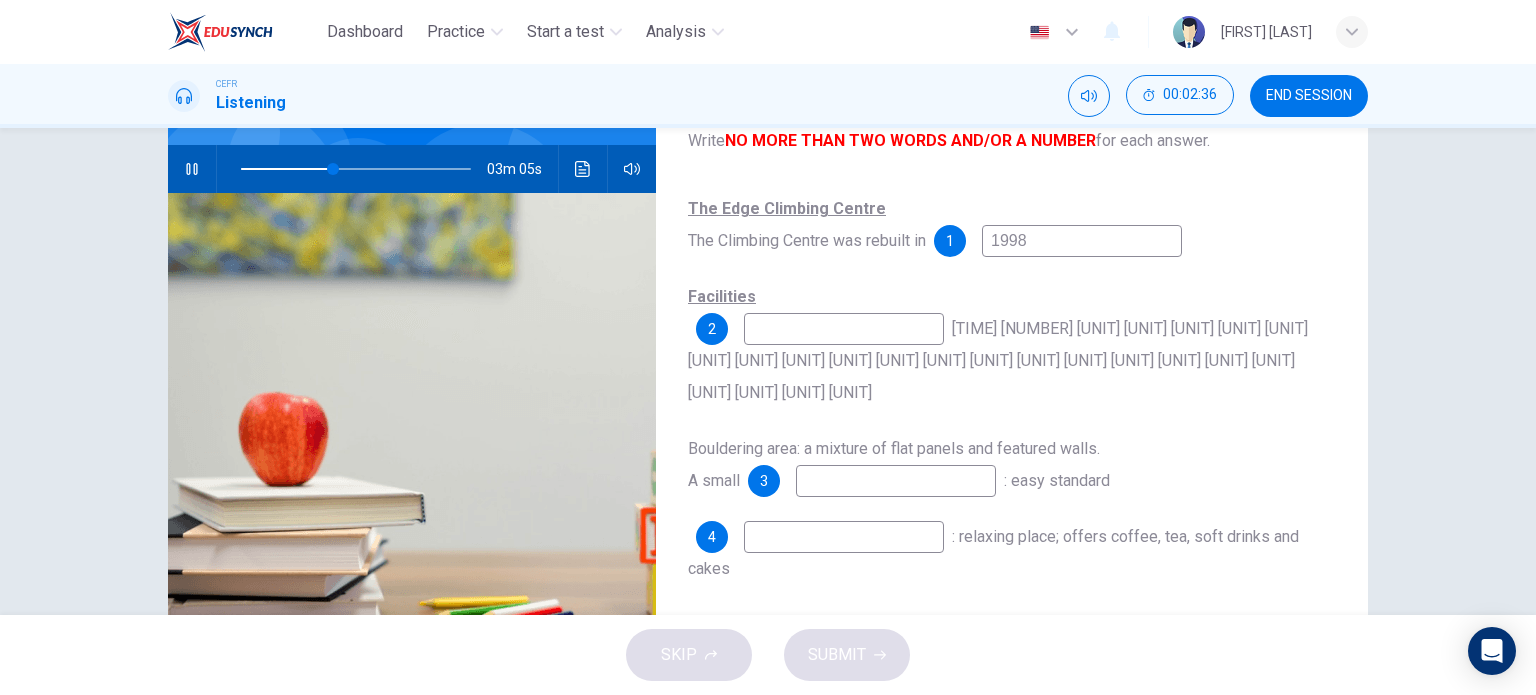 scroll, scrollTop: 188, scrollLeft: 0, axis: vertical 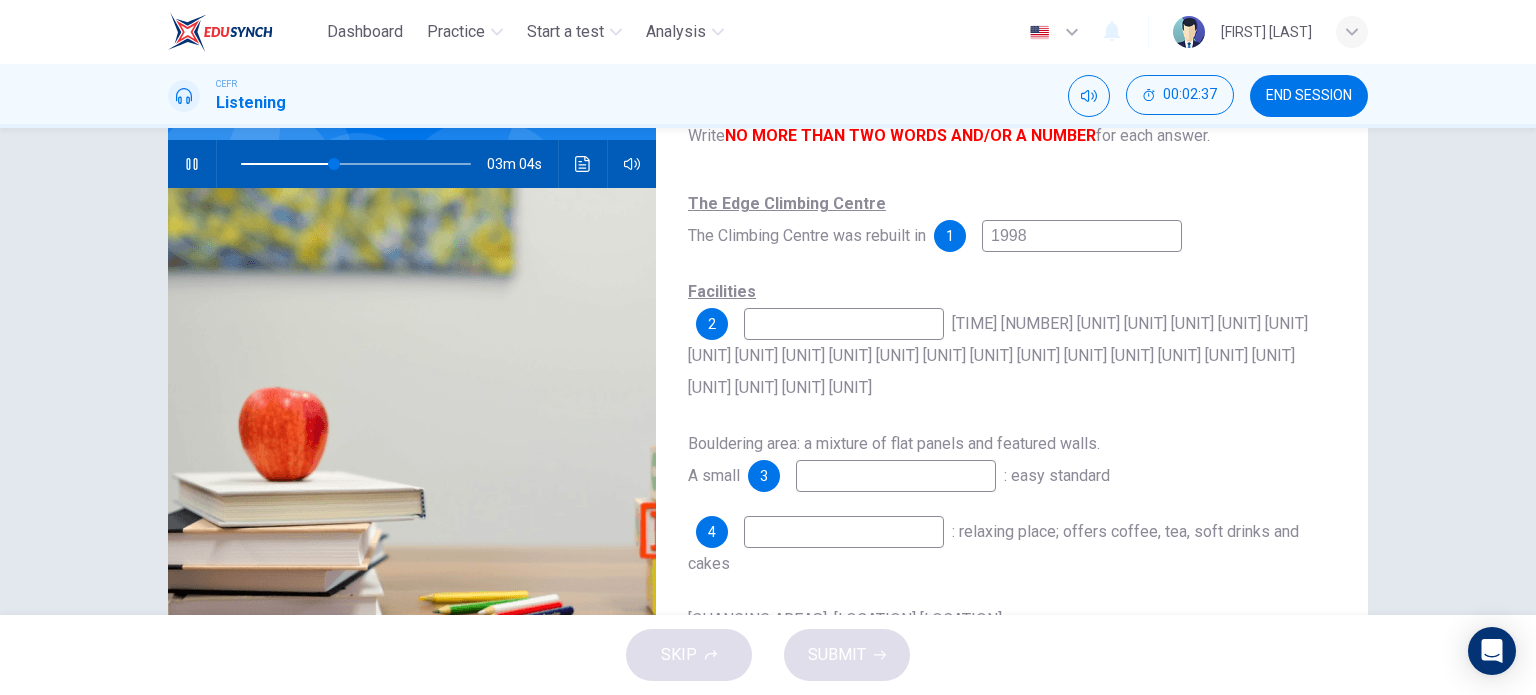 click at bounding box center (1082, 236) 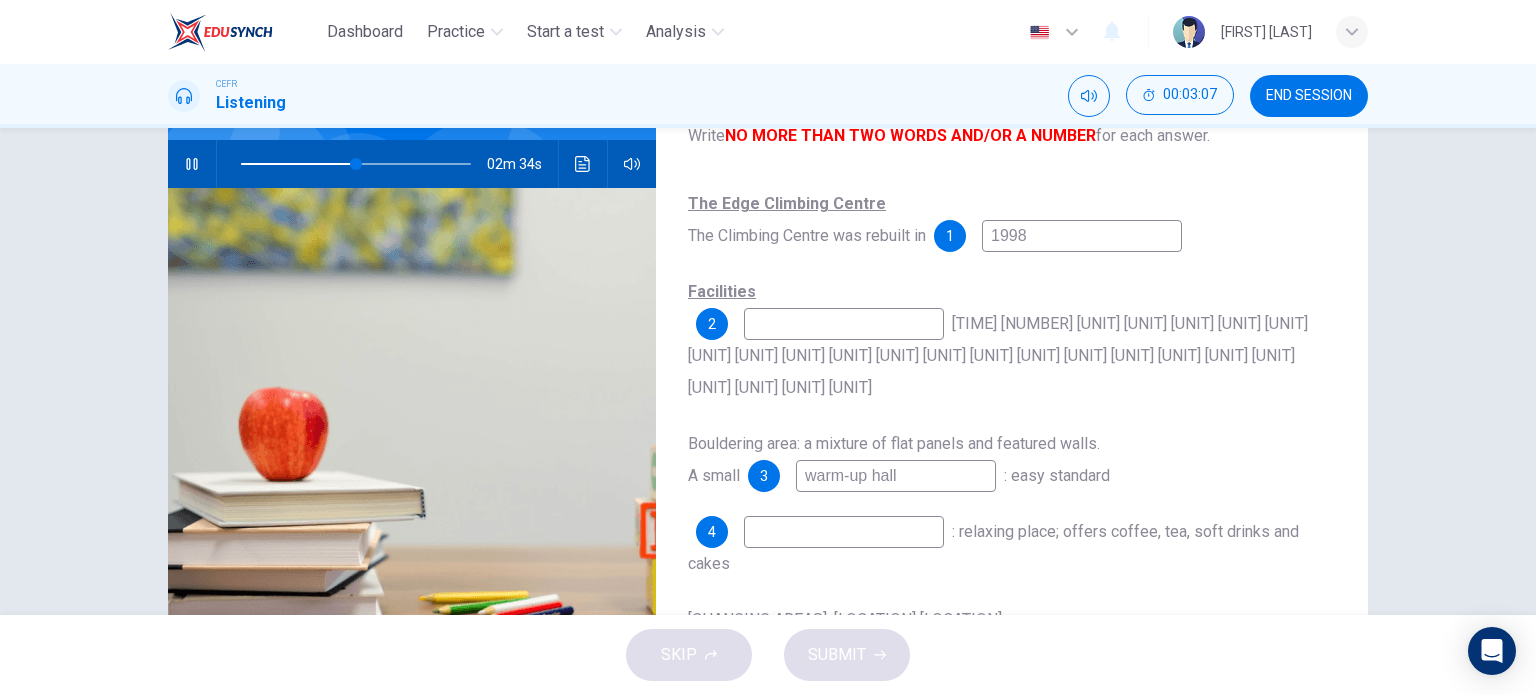 type on "warm-up hall" 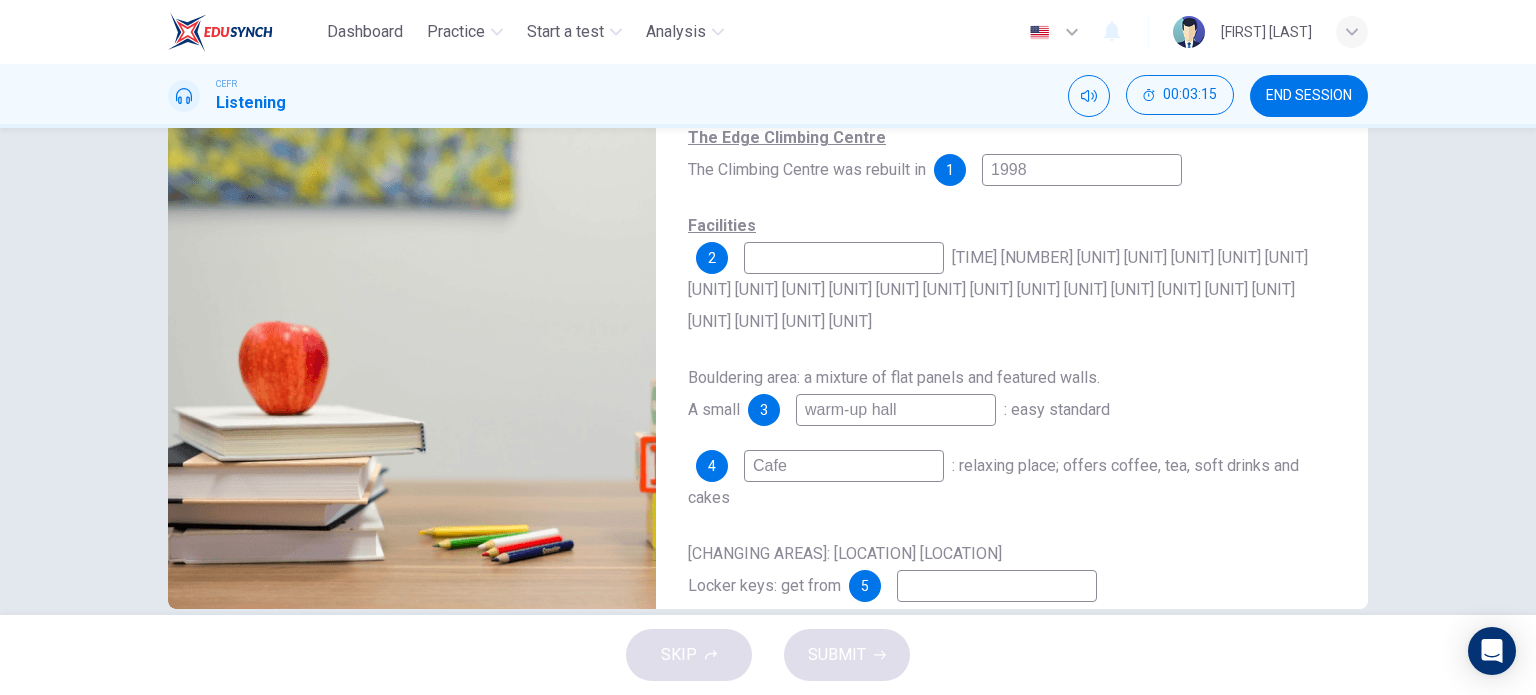 scroll, scrollTop: 288, scrollLeft: 0, axis: vertical 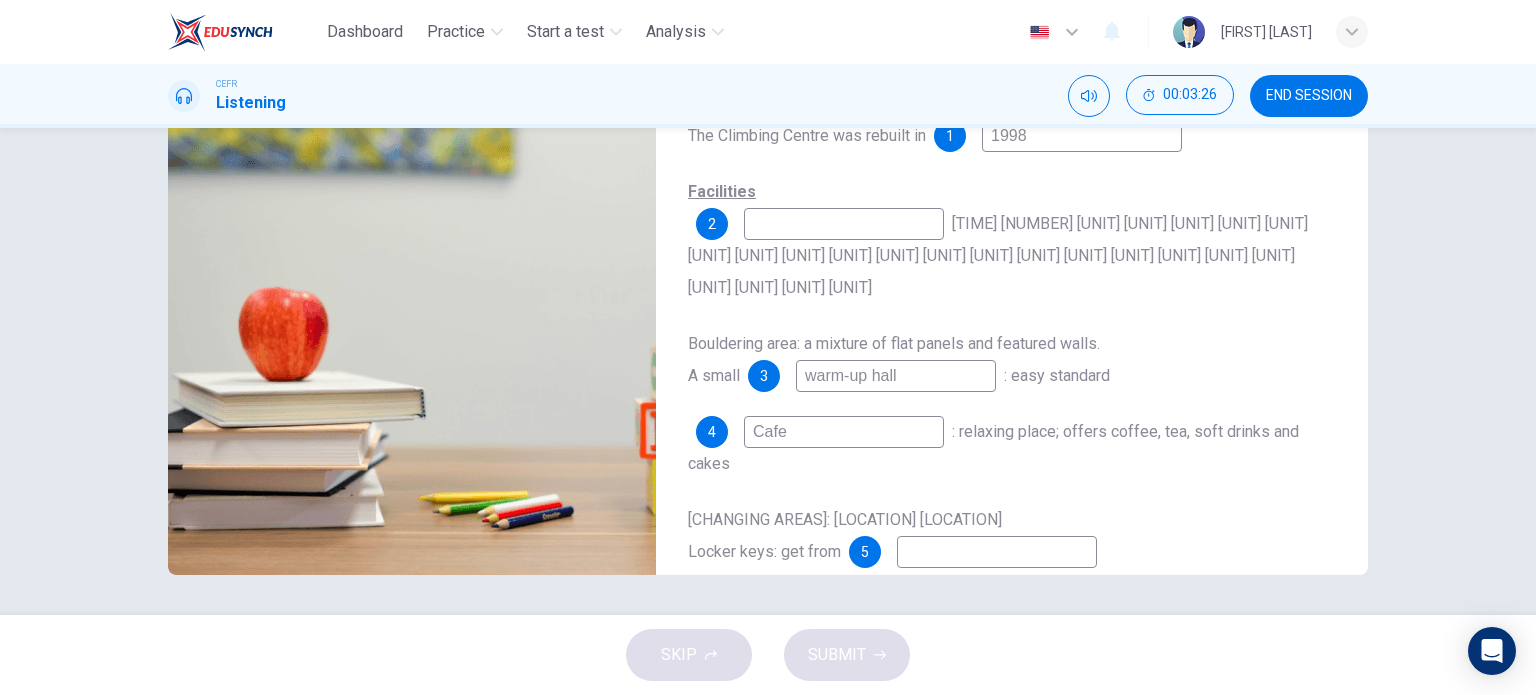type on "Cafe" 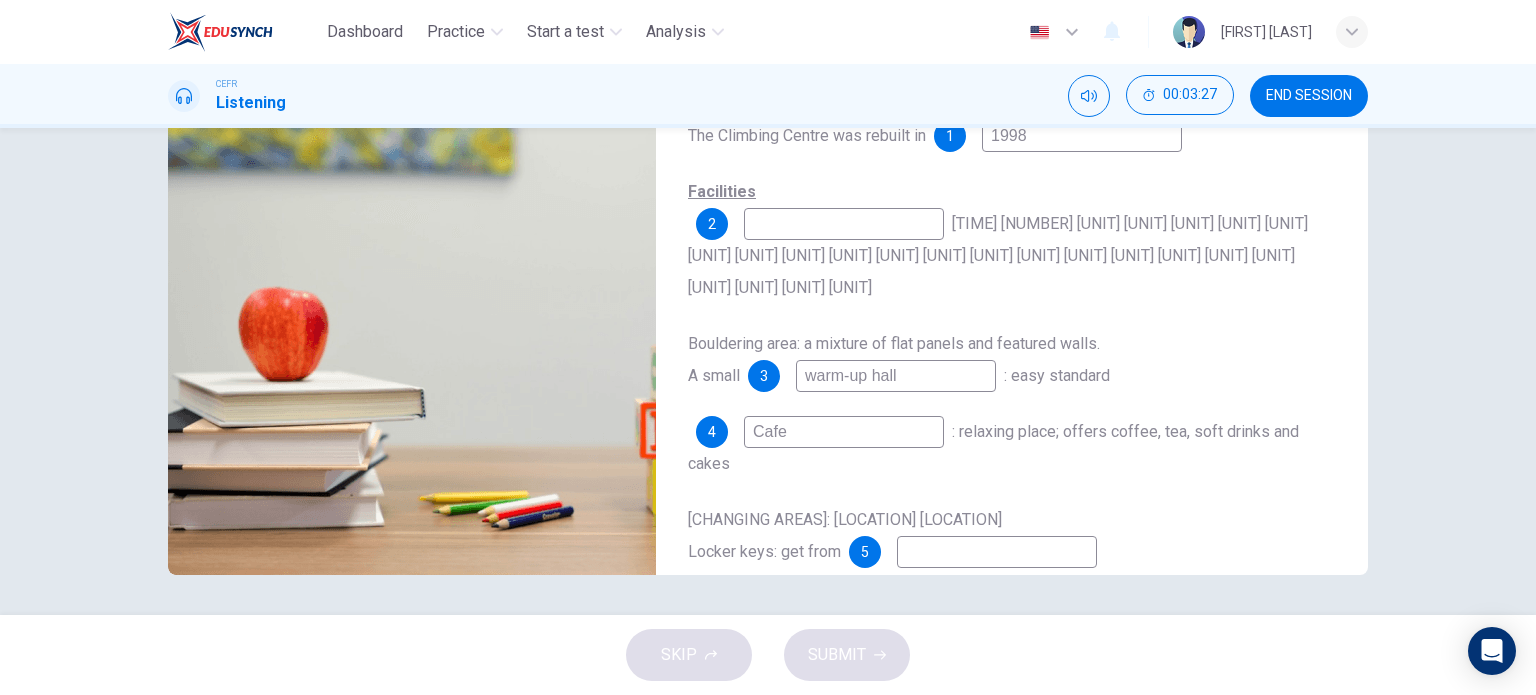 click at bounding box center (1082, 136) 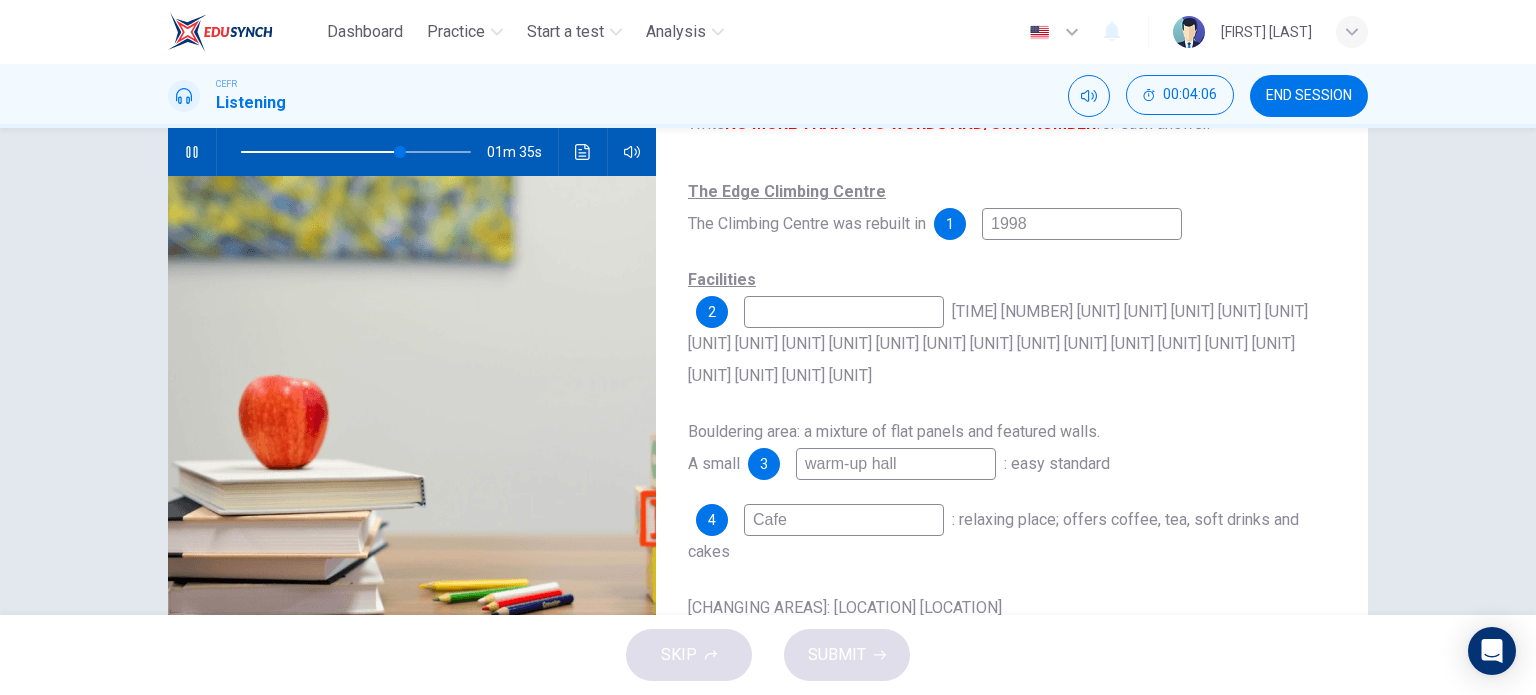 scroll, scrollTop: 0, scrollLeft: 0, axis: both 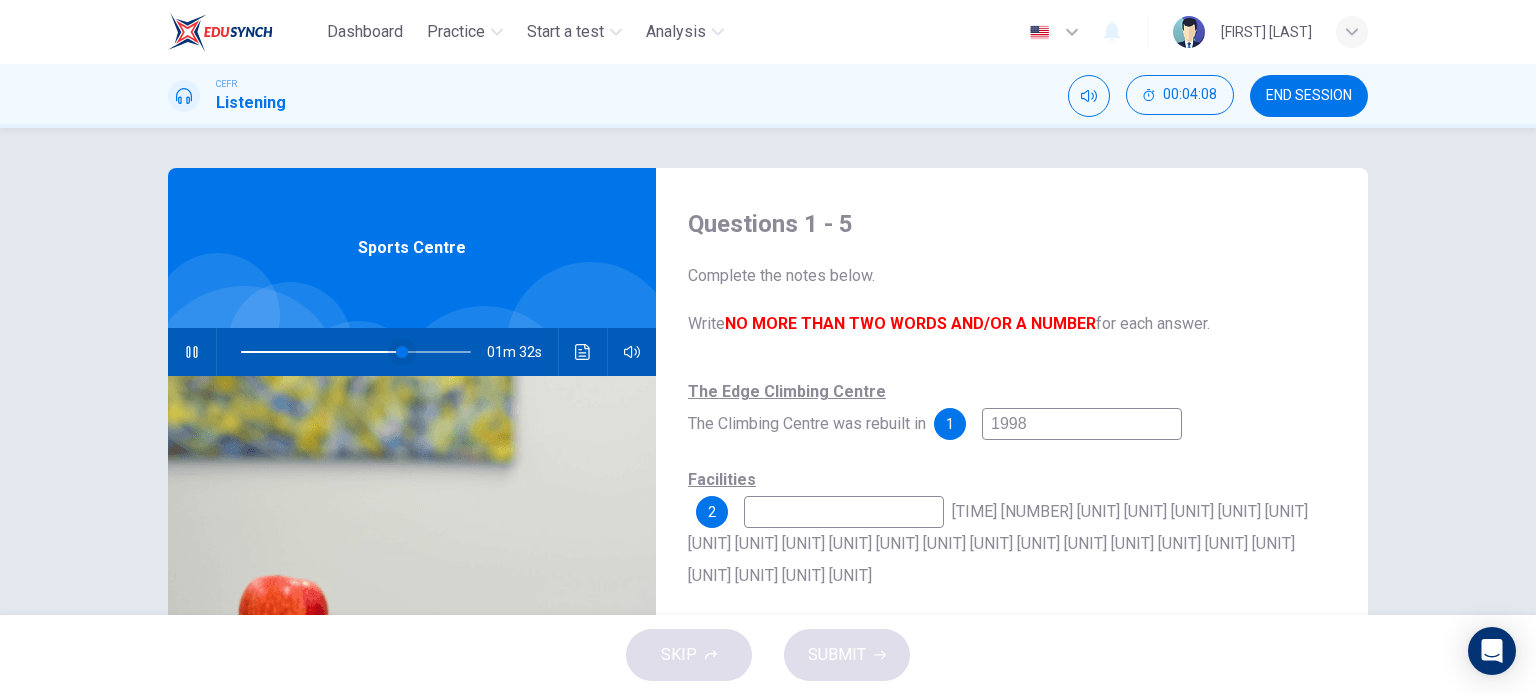 type on "reception" 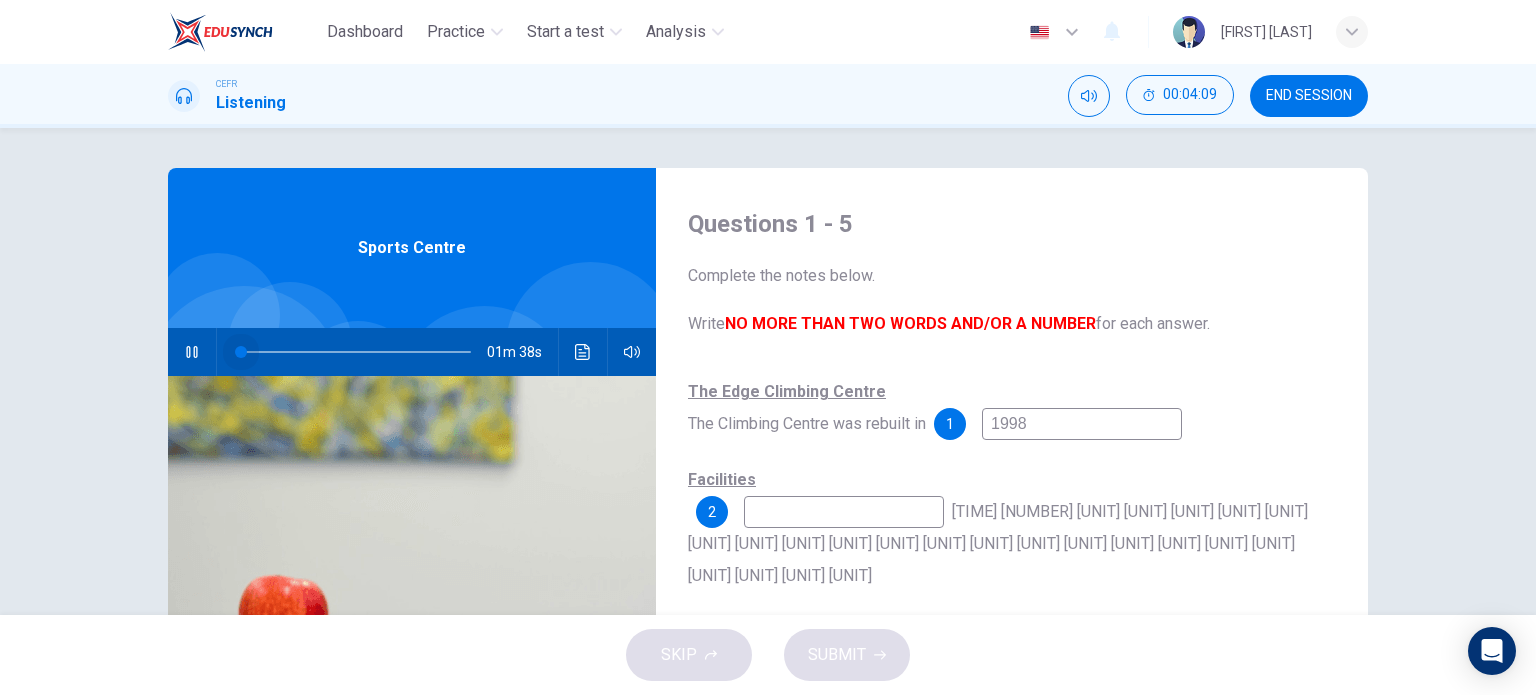 drag, startPoint x: 397, startPoint y: 348, endPoint x: 123, endPoint y: 397, distance: 278.3469 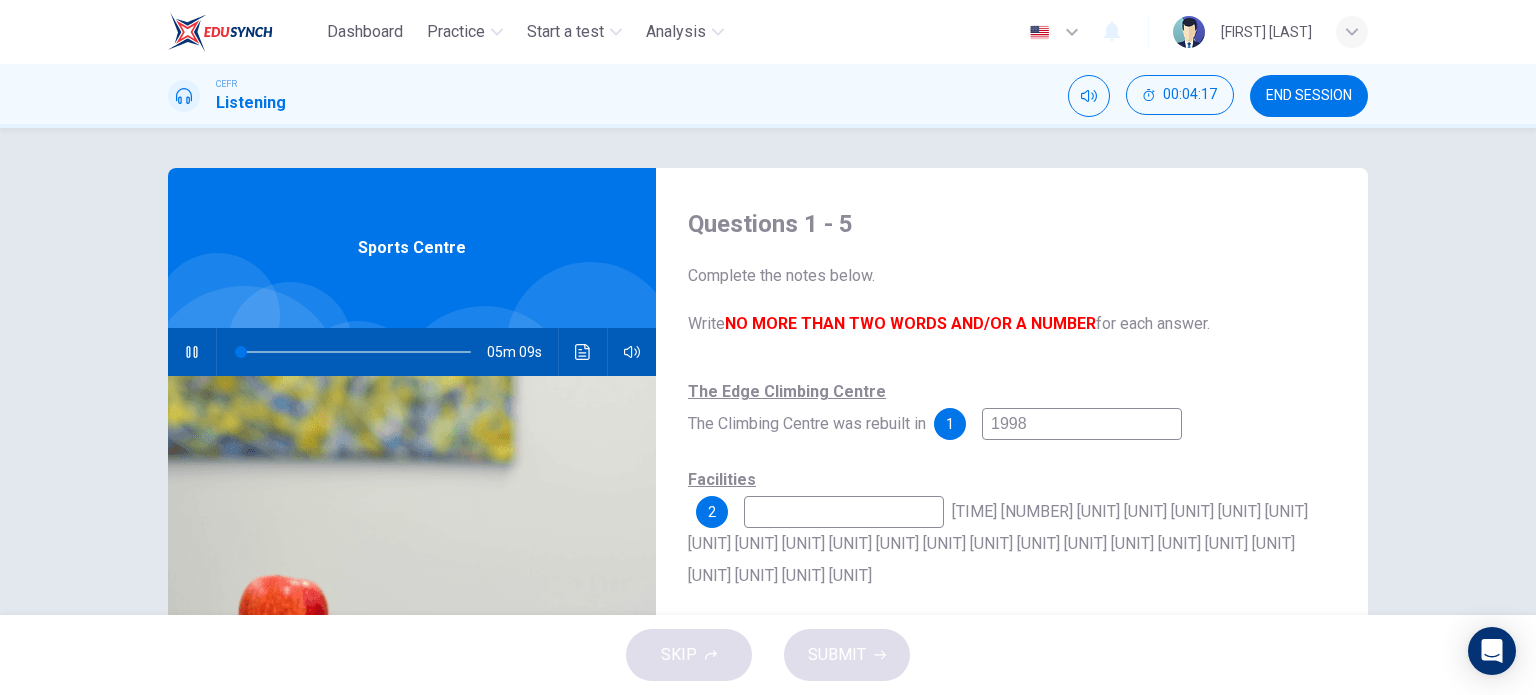 click at bounding box center [192, 352] 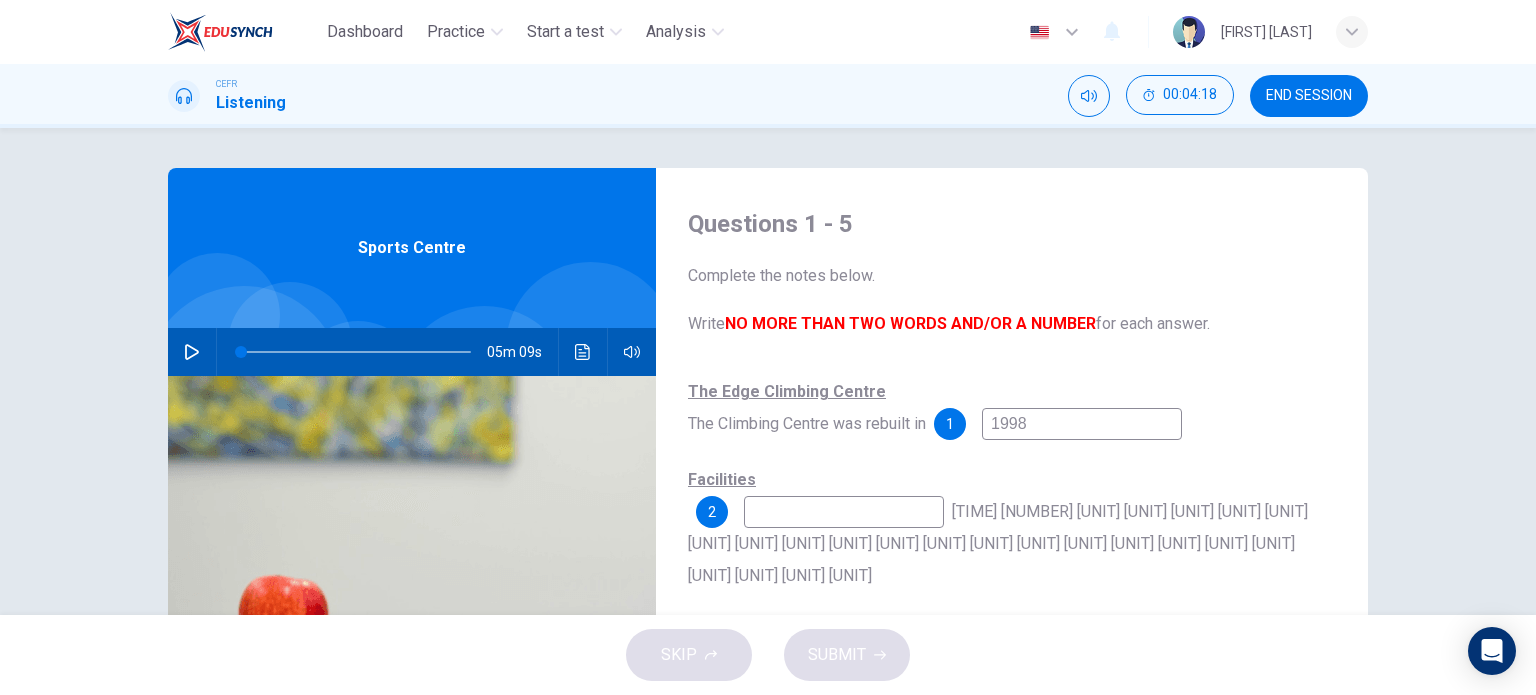 click at bounding box center [192, 352] 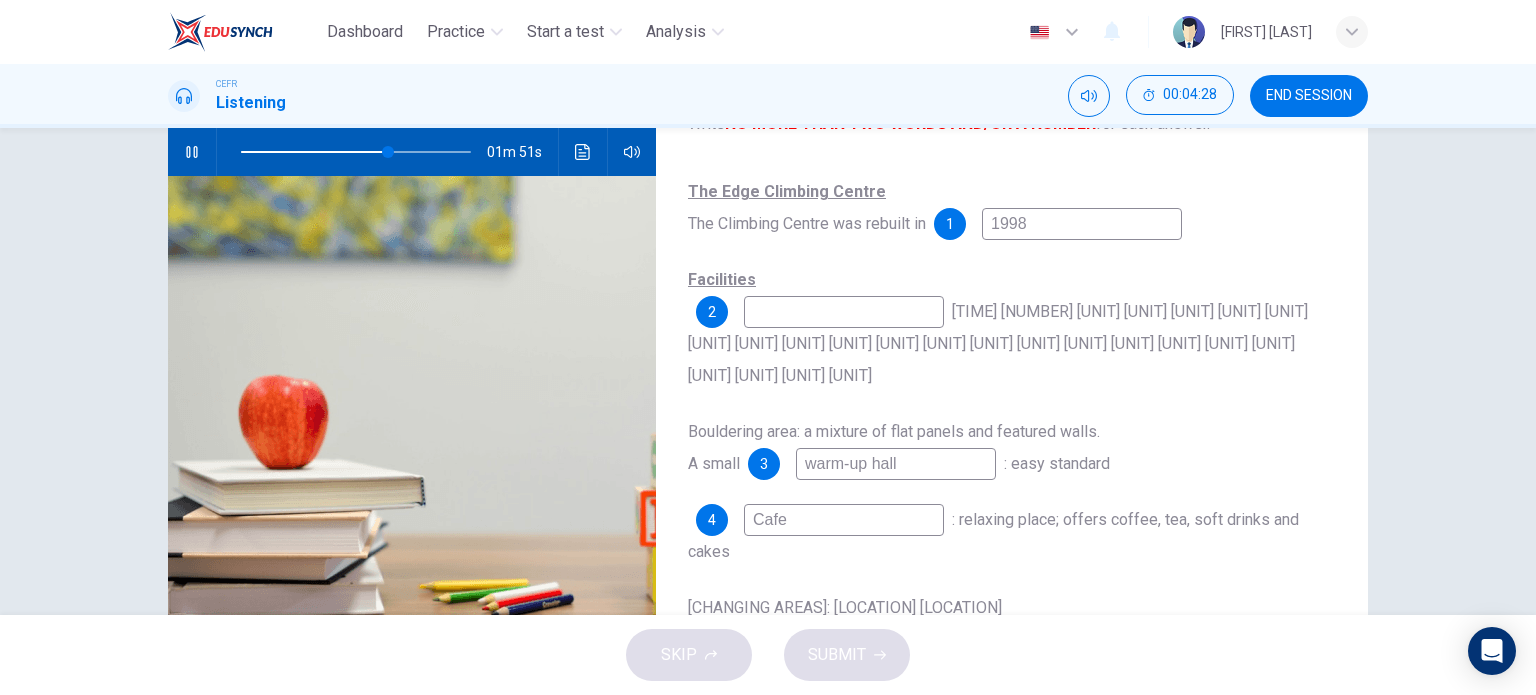 scroll, scrollTop: 288, scrollLeft: 0, axis: vertical 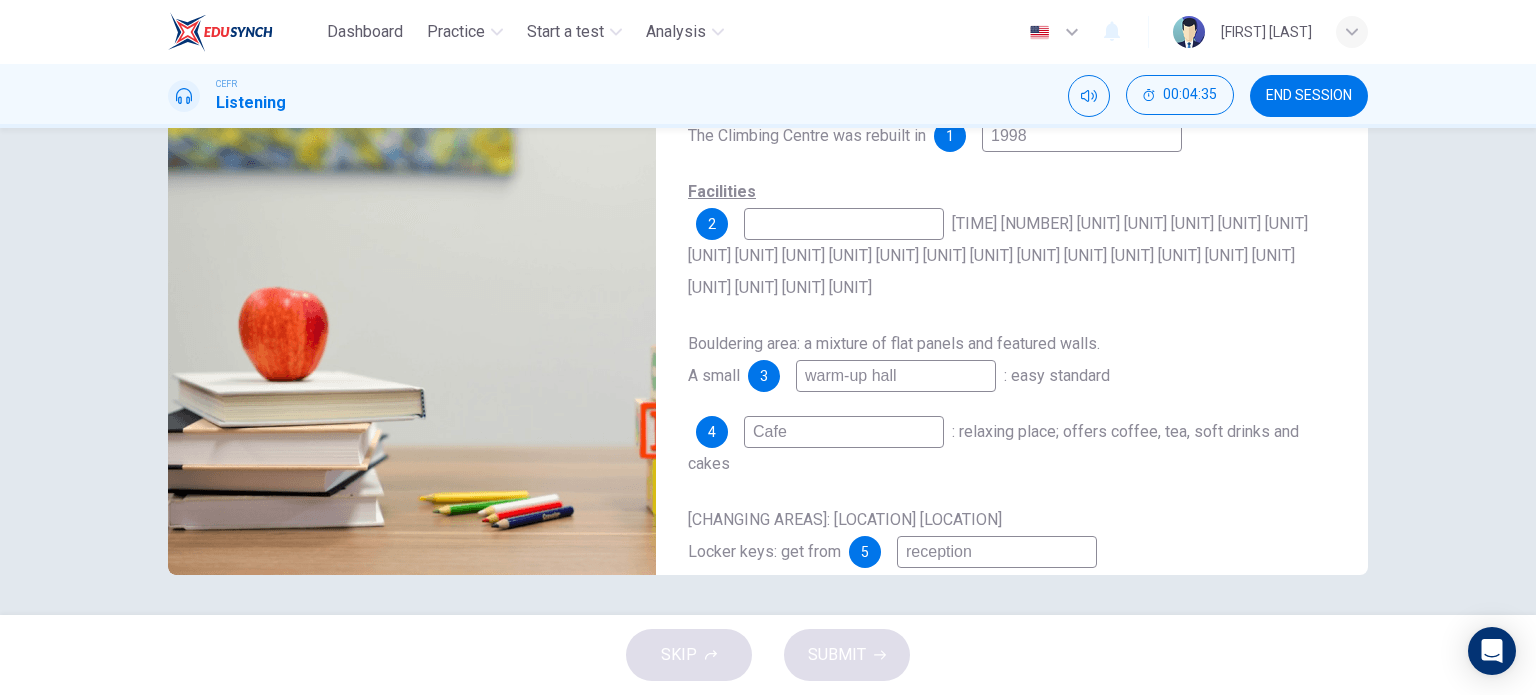 click at bounding box center (1082, 136) 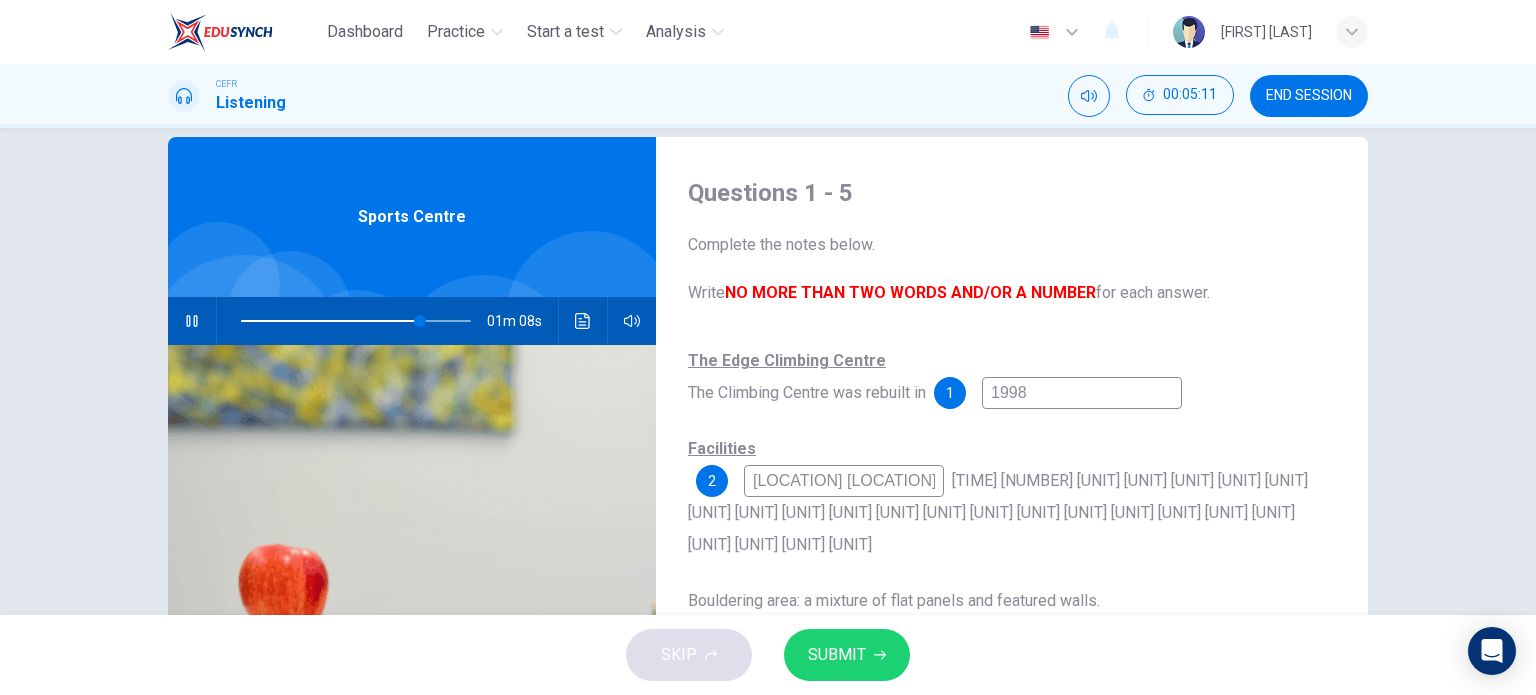 scroll, scrollTop: 0, scrollLeft: 0, axis: both 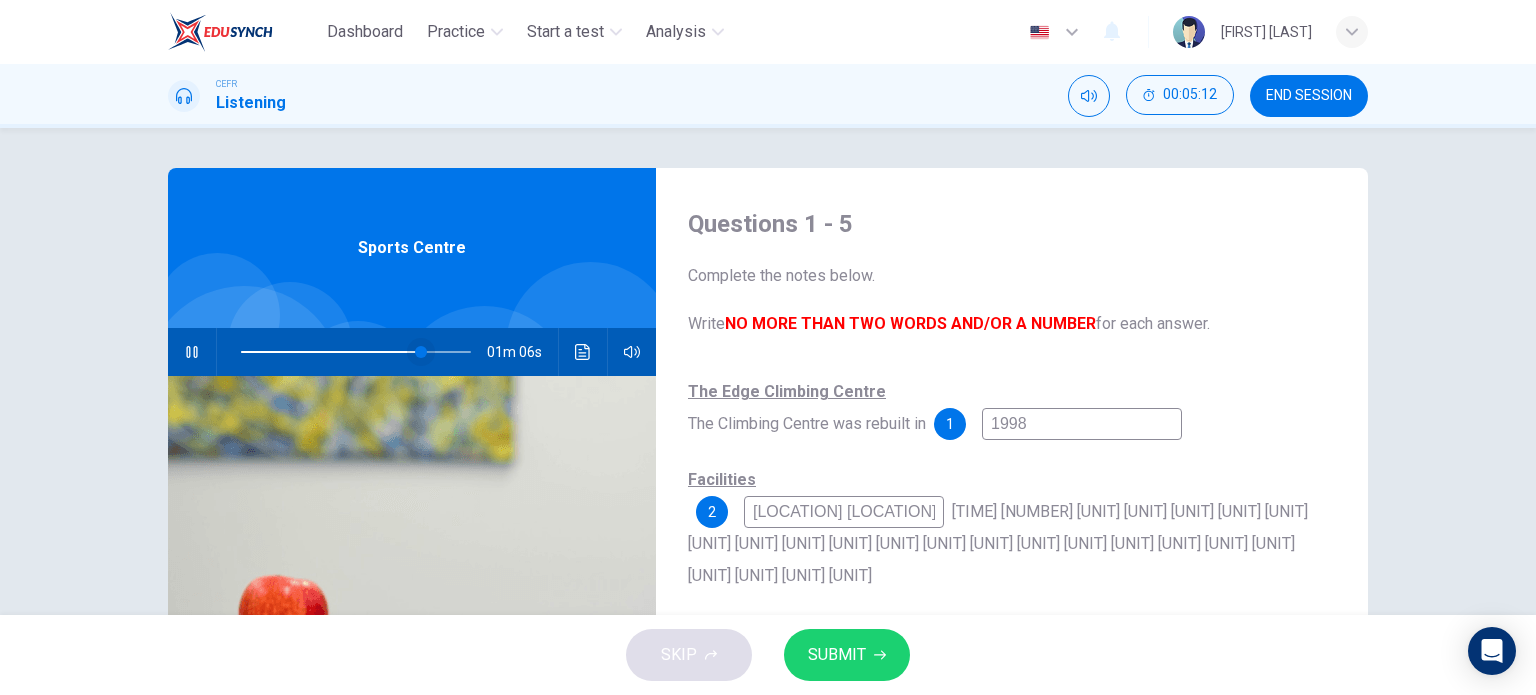 type on "[LOCATION] [LOCATION]" 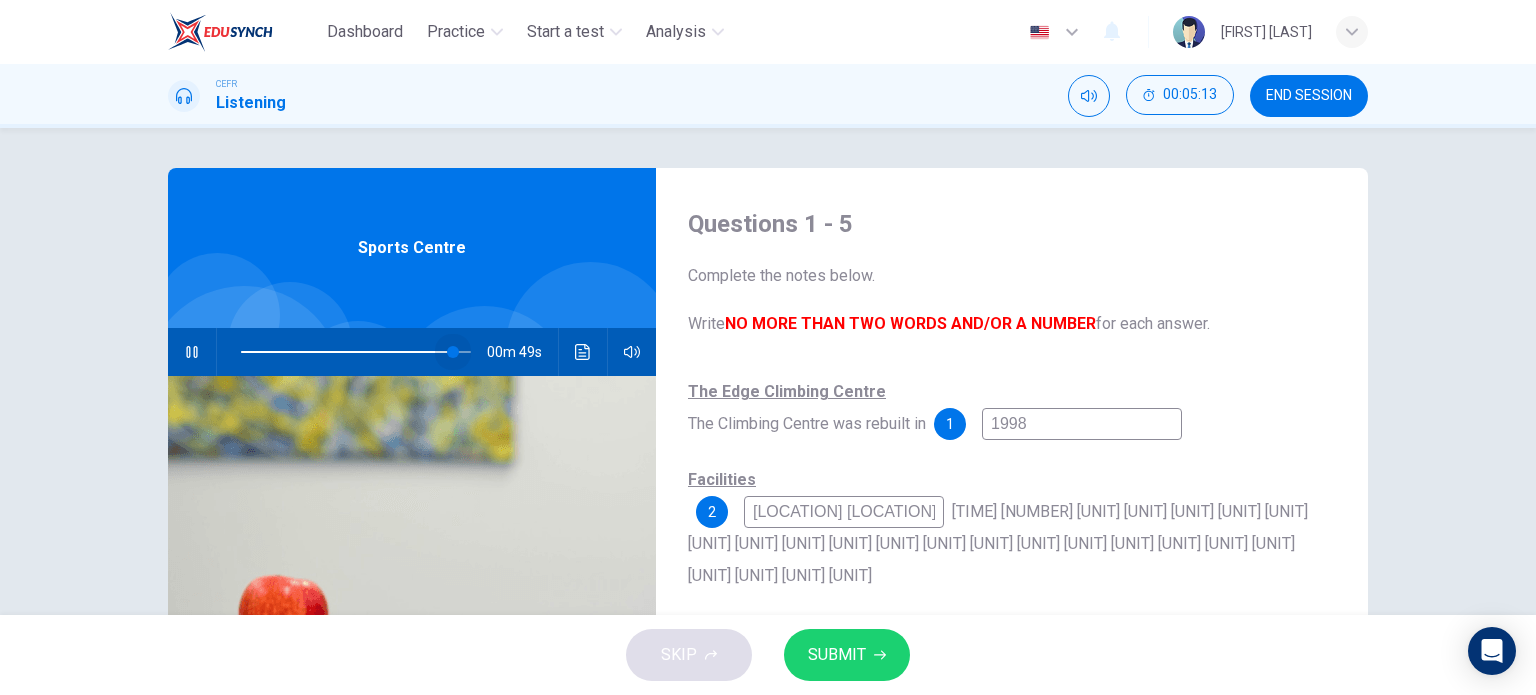 drag, startPoint x: 420, startPoint y: 355, endPoint x: 449, endPoint y: 353, distance: 29.068884 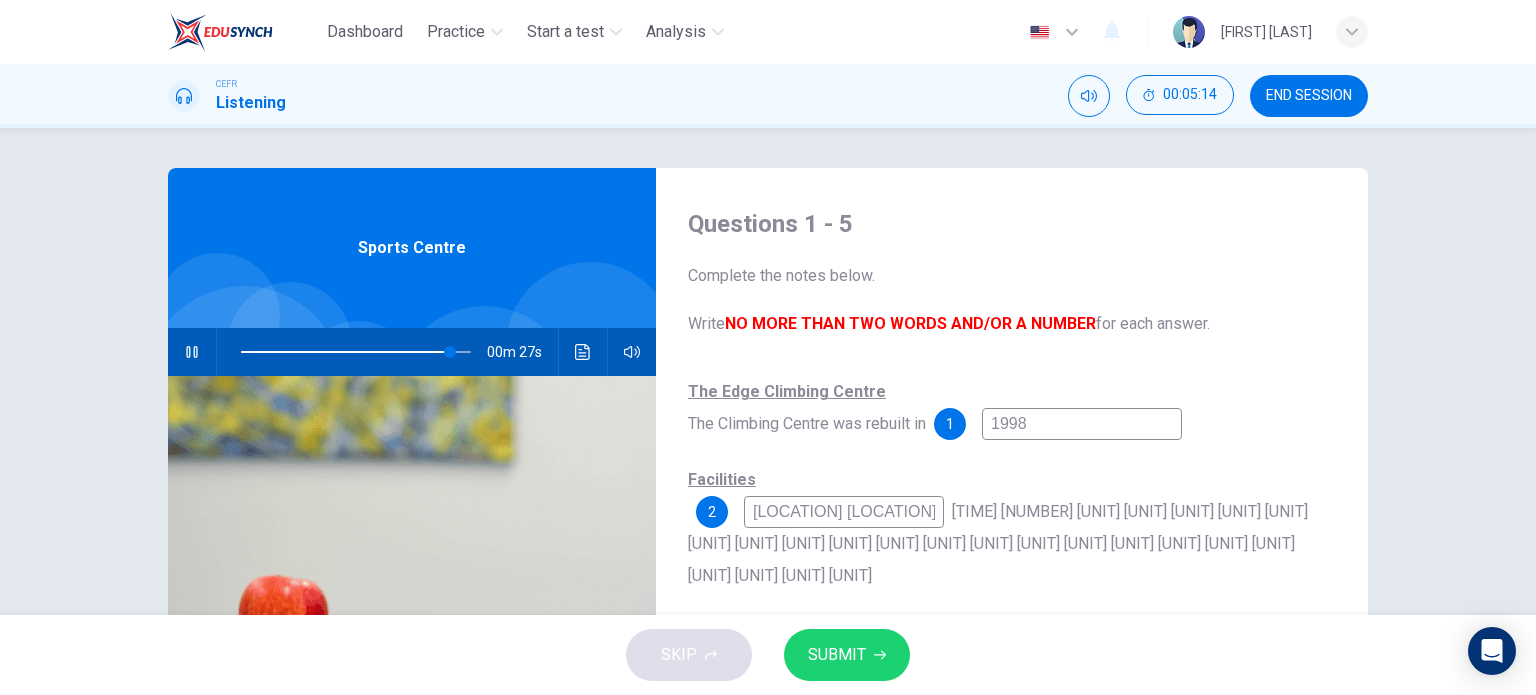 click at bounding box center [192, 352] 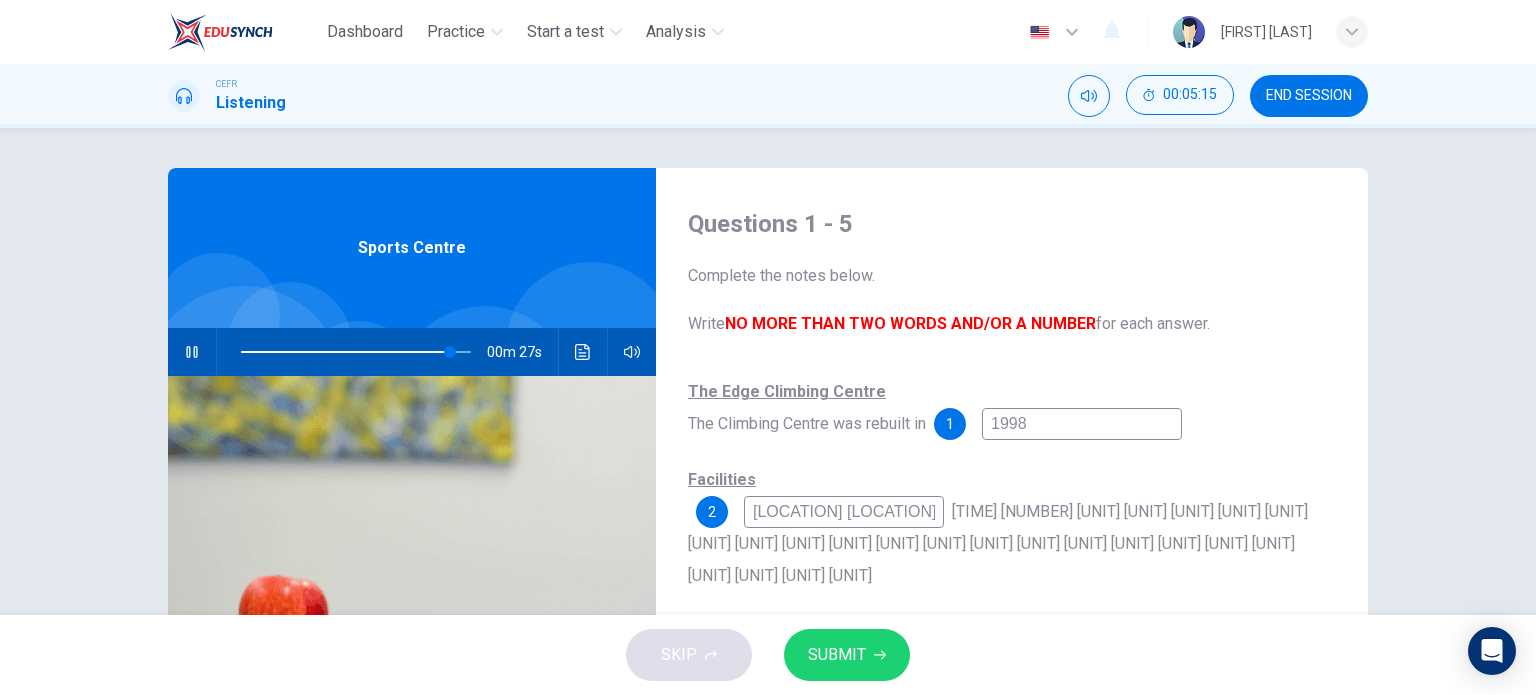 click at bounding box center (192, 352) 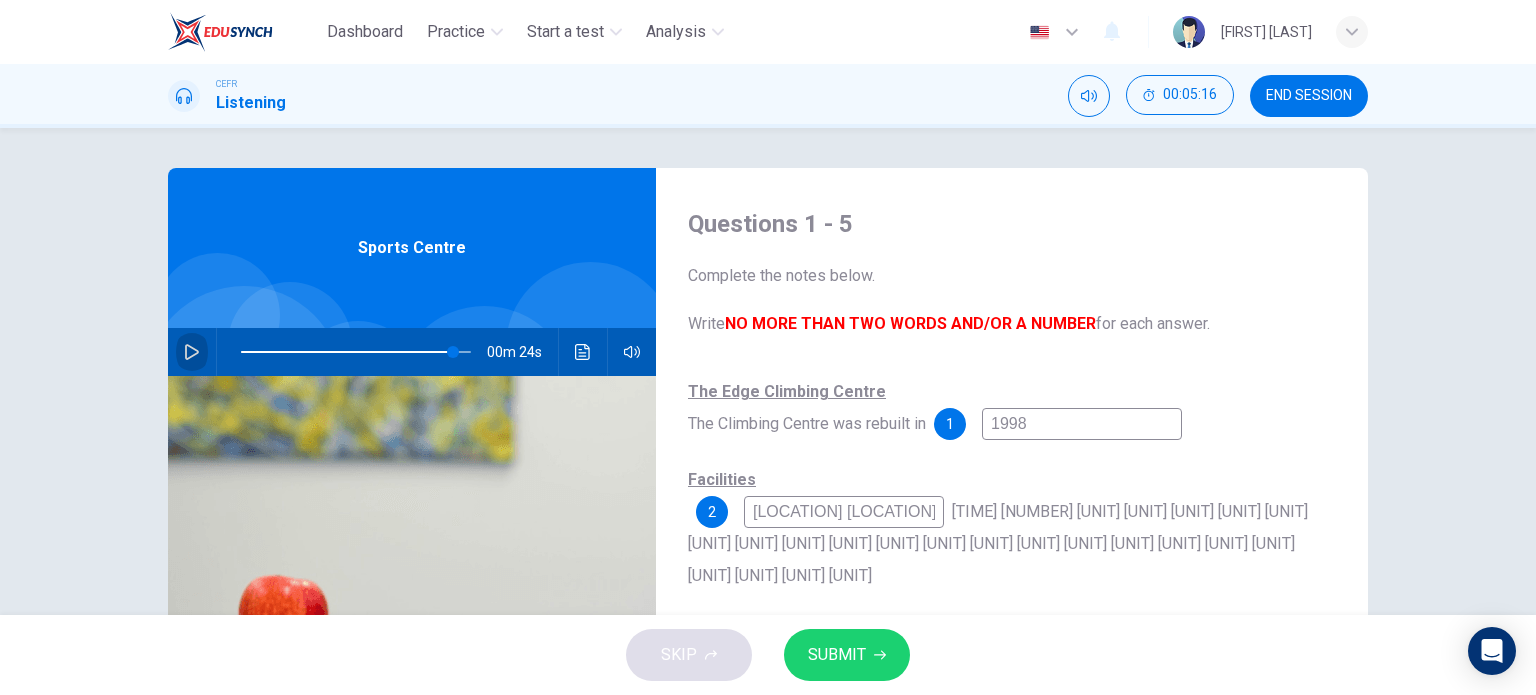 click at bounding box center (192, 352) 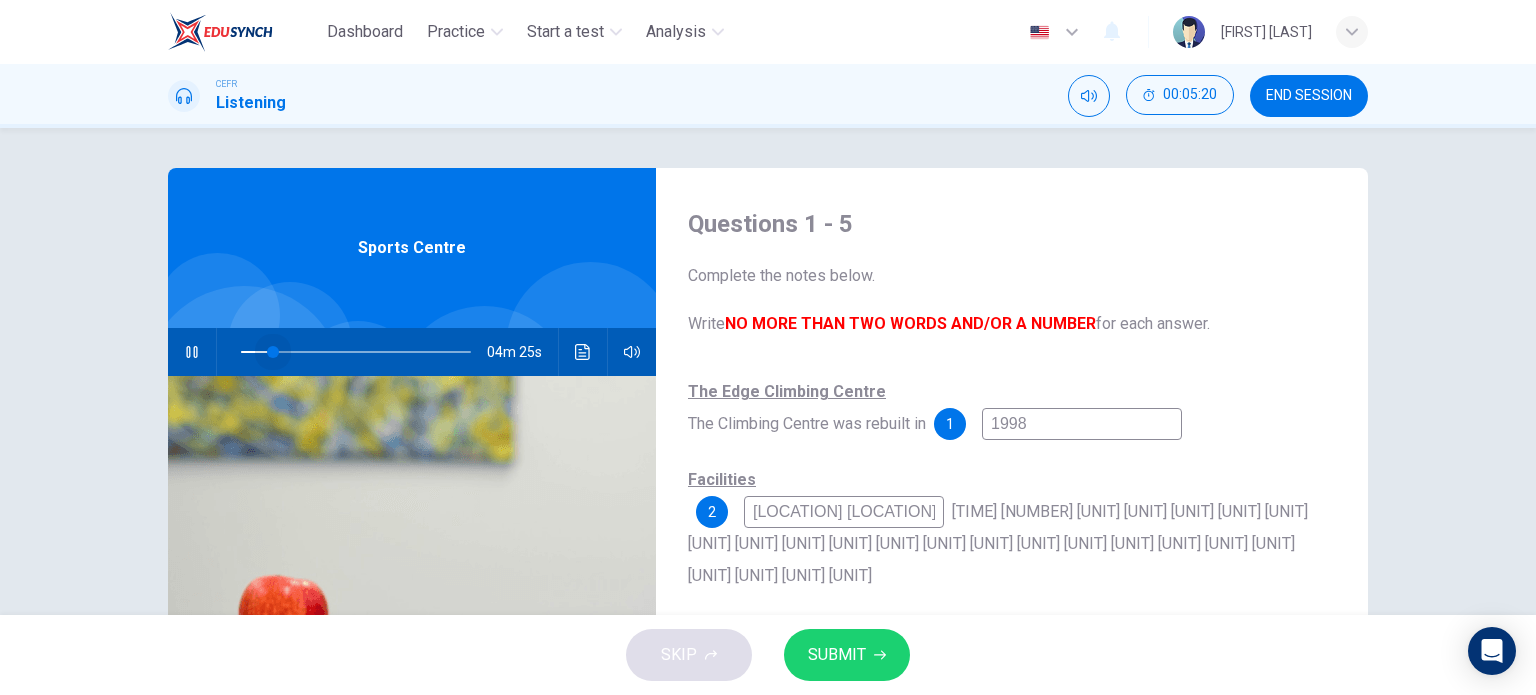 drag, startPoint x: 445, startPoint y: 352, endPoint x: 269, endPoint y: 365, distance: 176.47946 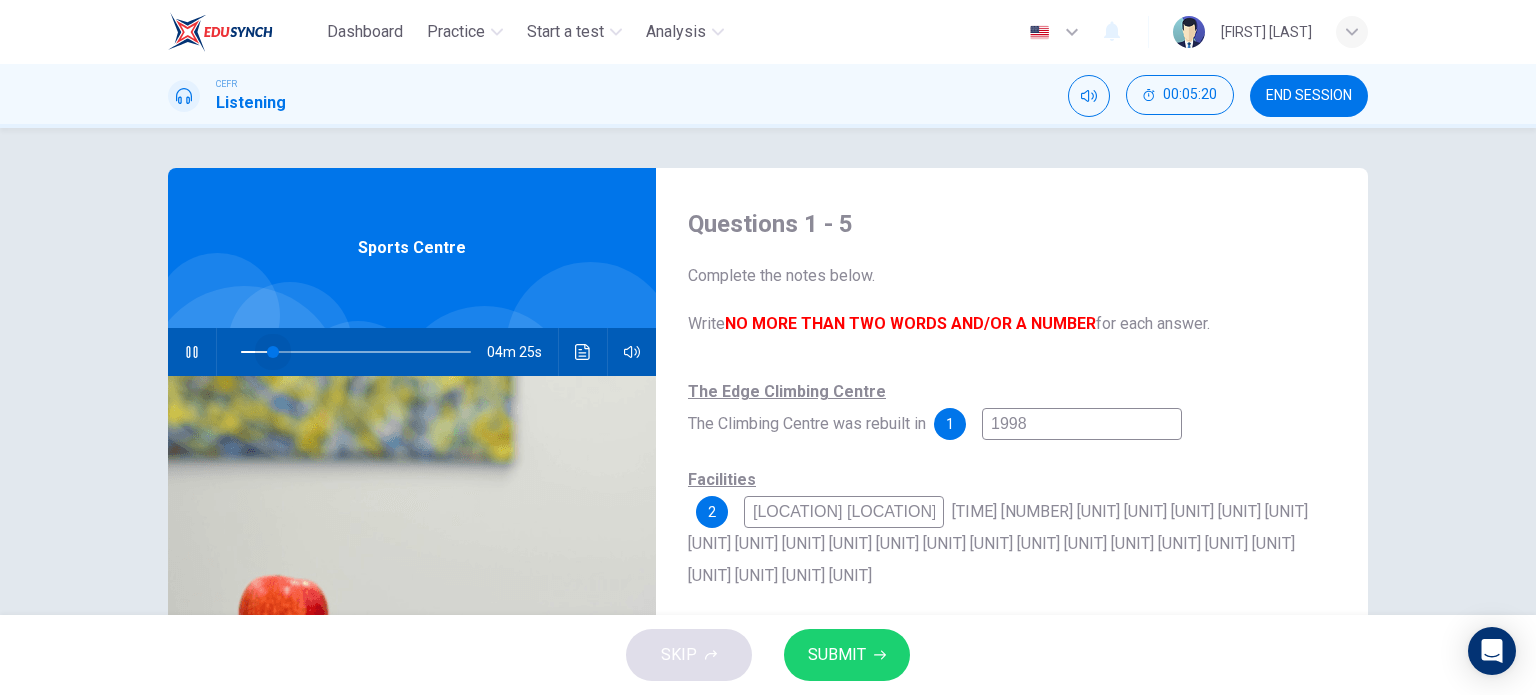 click at bounding box center [273, 352] 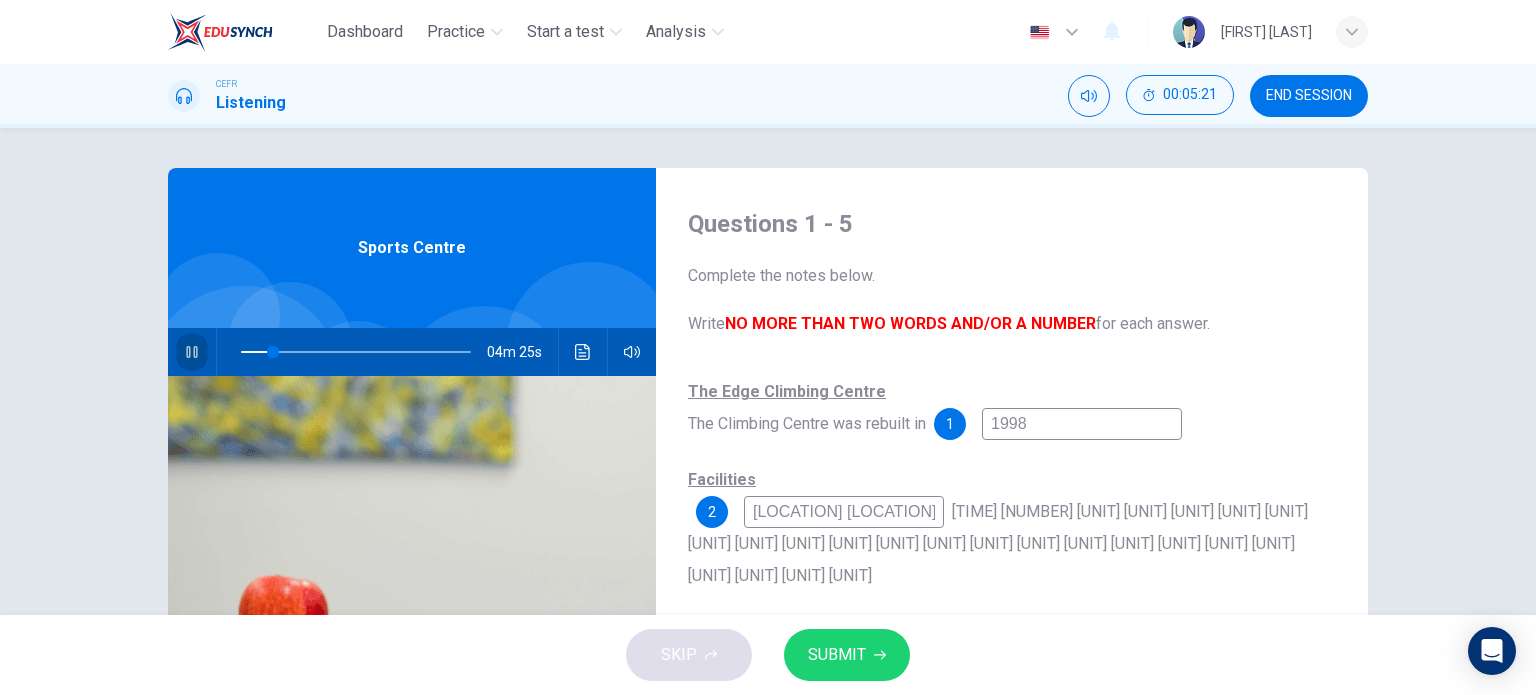click at bounding box center [191, 352] 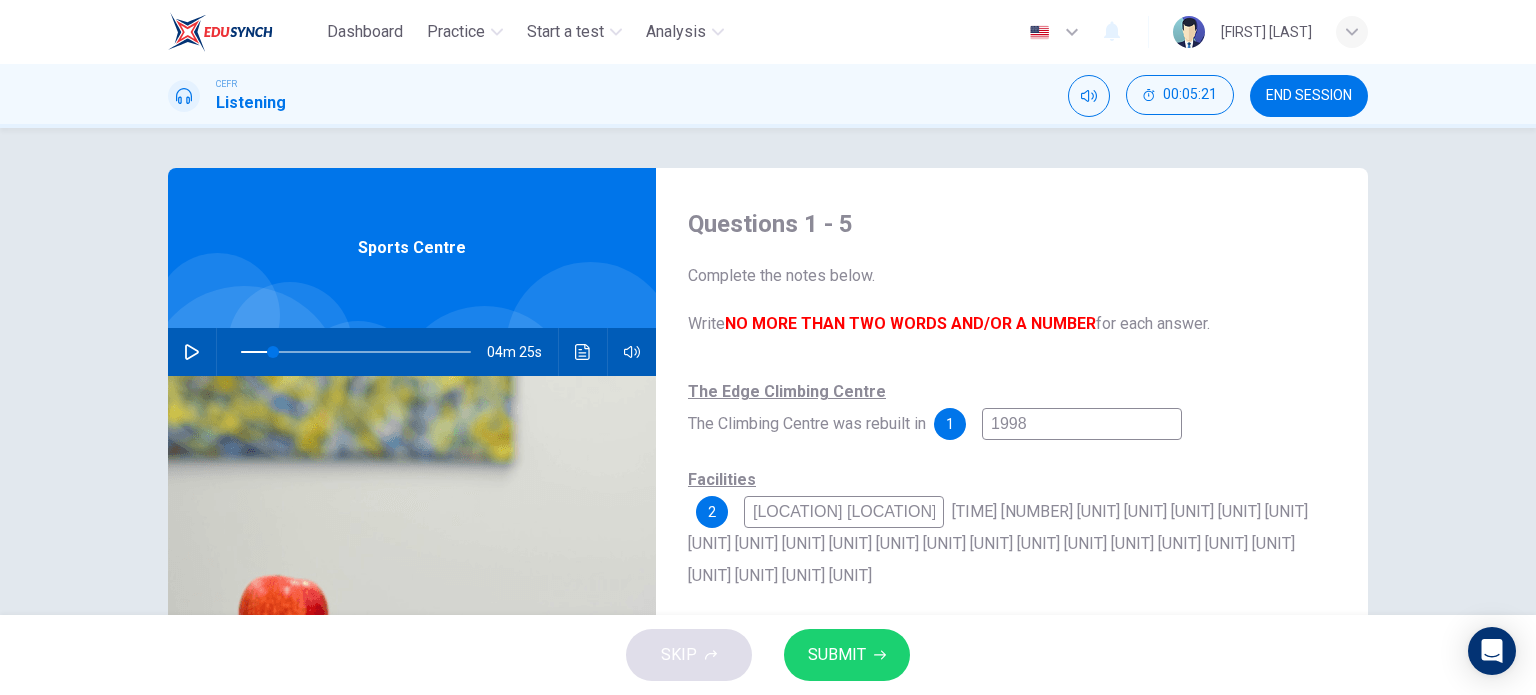 click at bounding box center [192, 352] 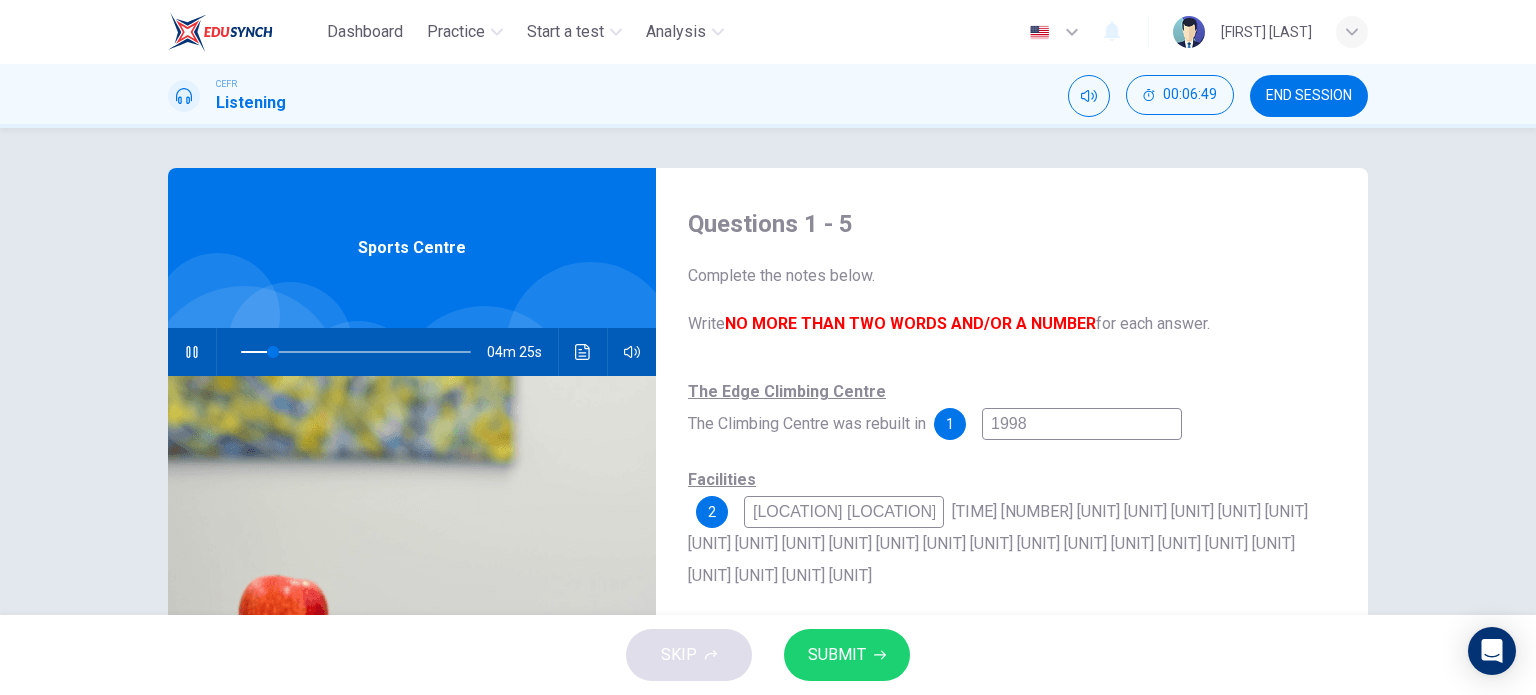 click on "SUBMIT" at bounding box center (847, 655) 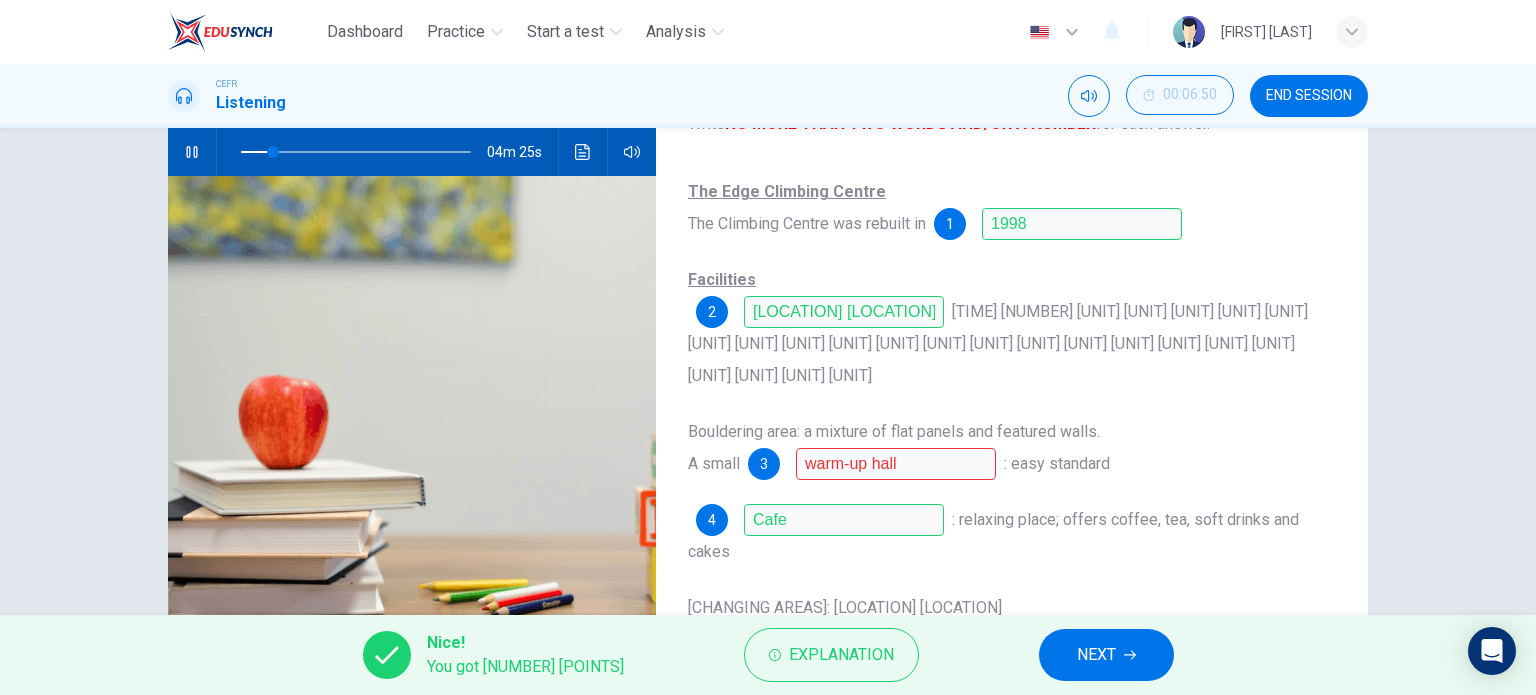 scroll, scrollTop: 288, scrollLeft: 0, axis: vertical 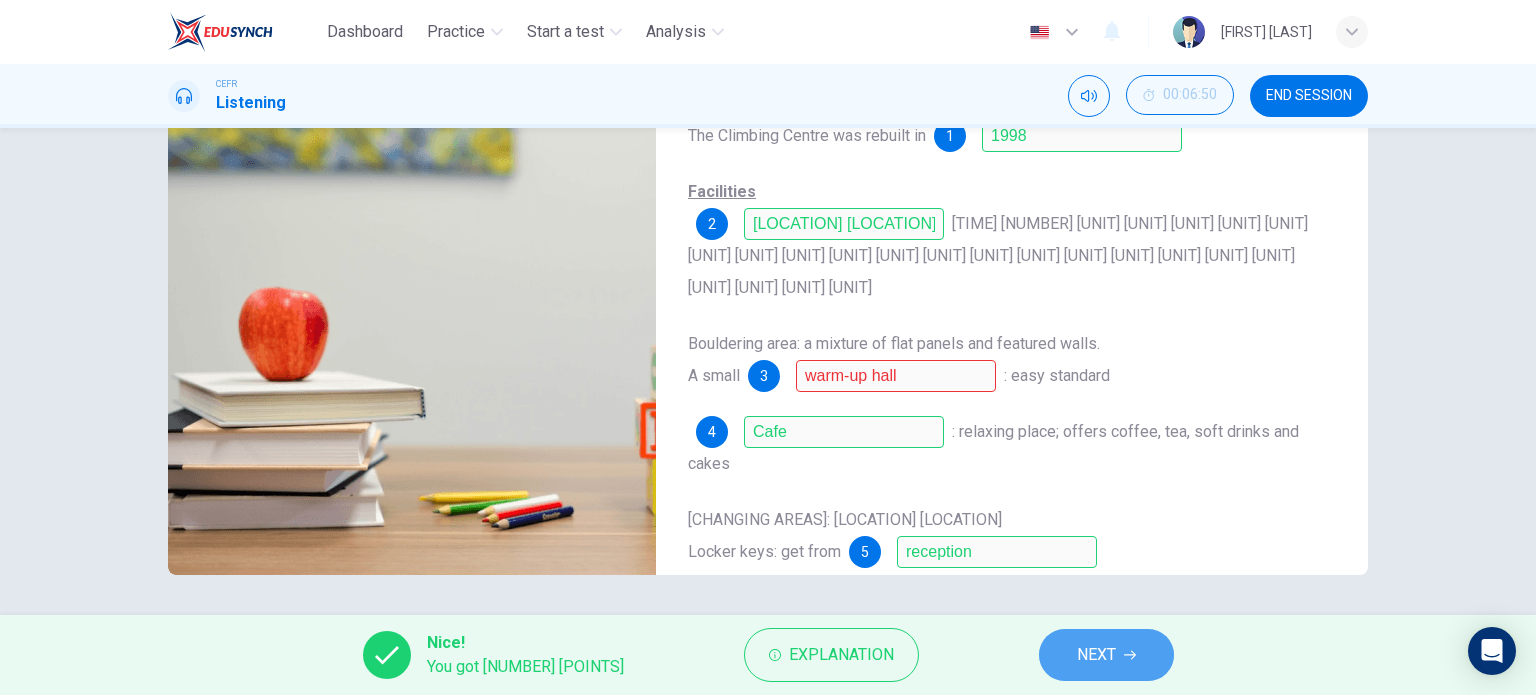 click on "NEXT" at bounding box center [1096, 655] 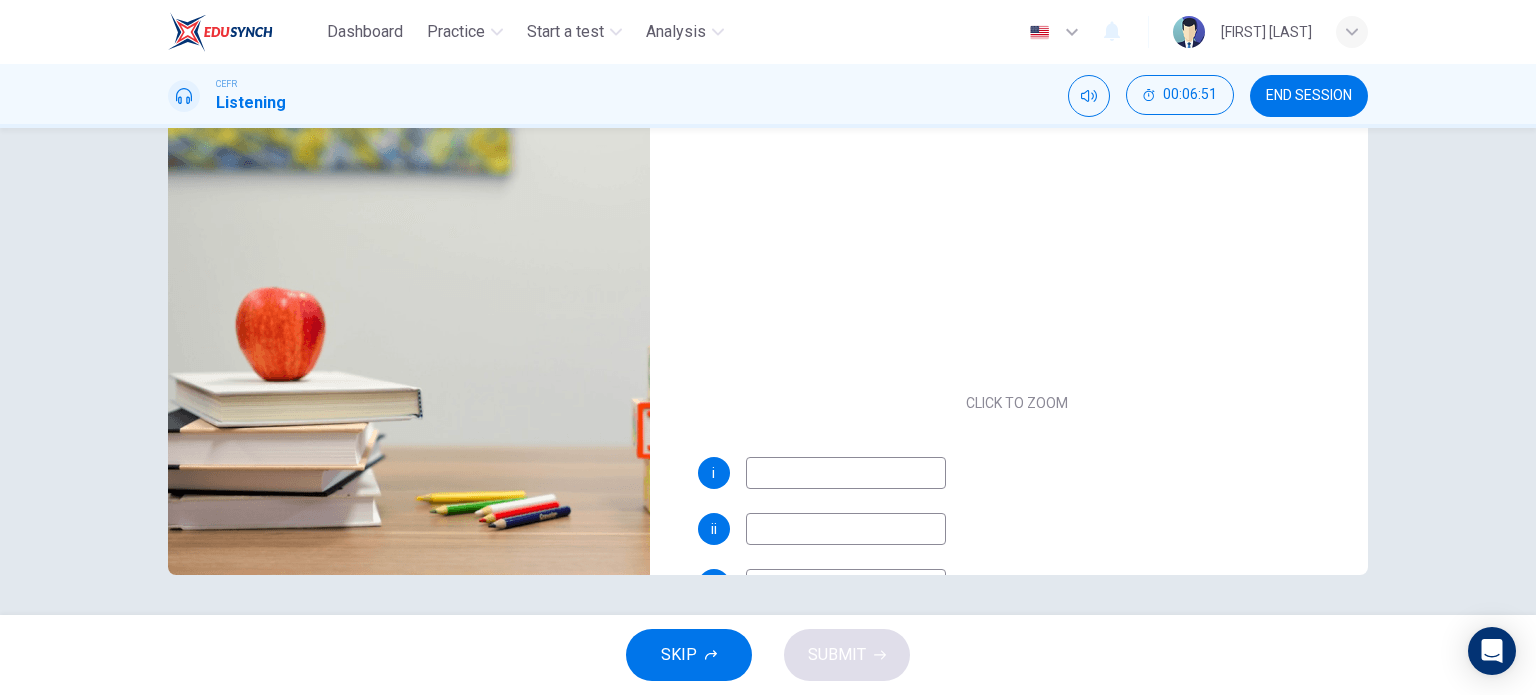 scroll, scrollTop: 0, scrollLeft: 0, axis: both 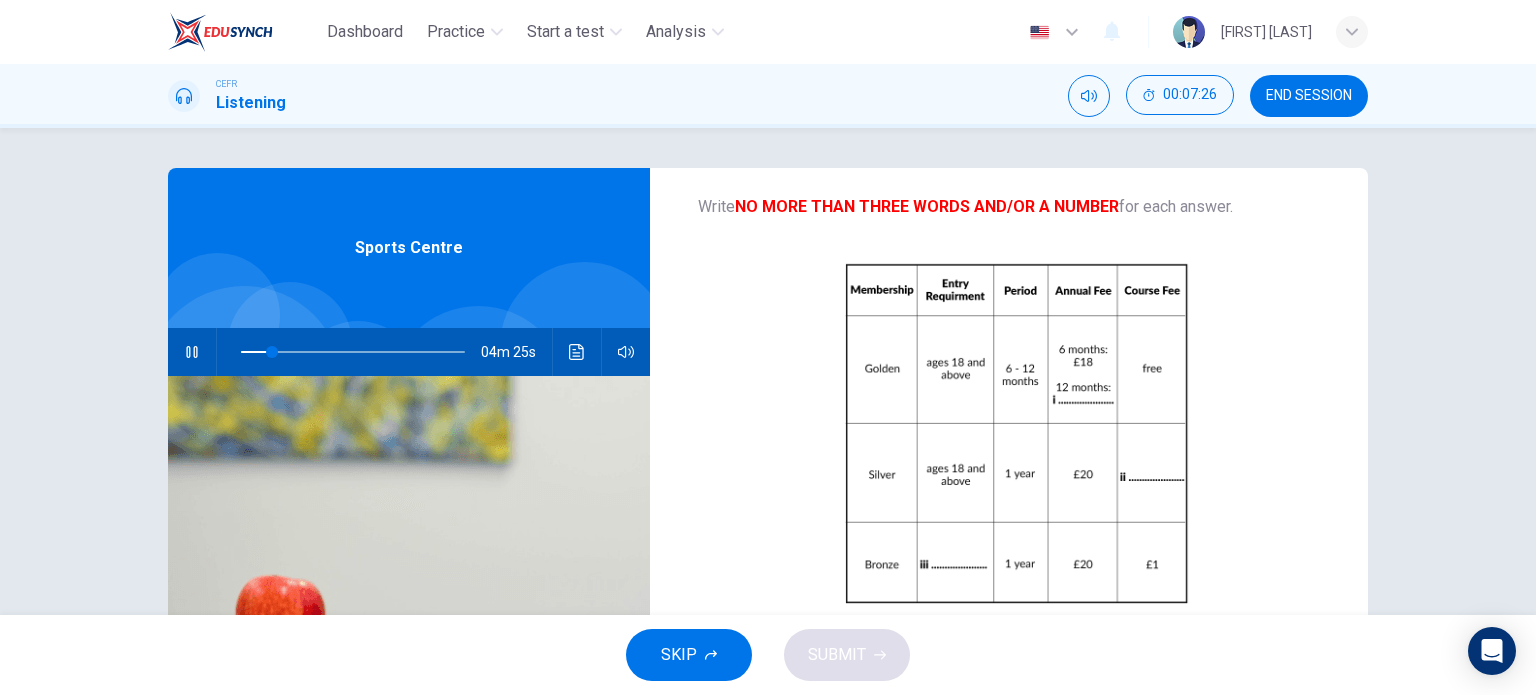 click at bounding box center (192, 352) 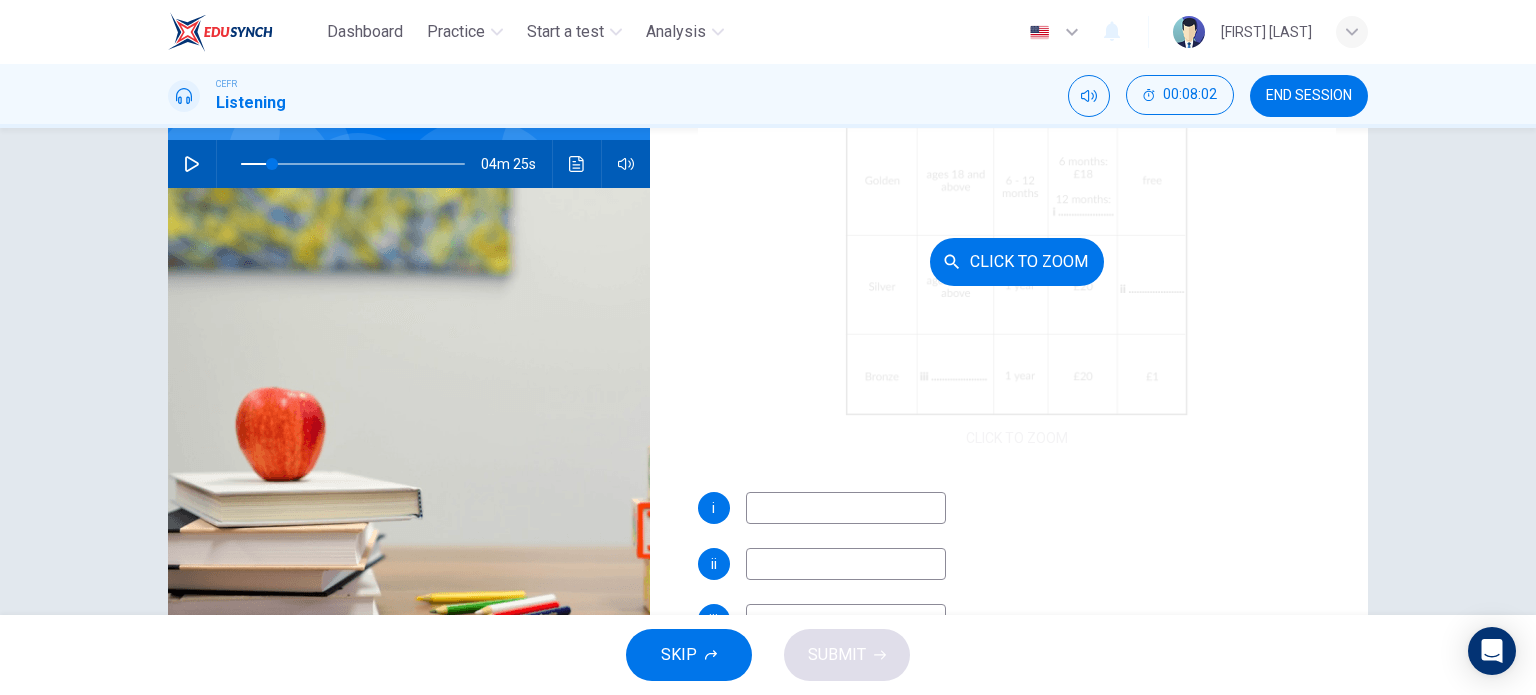 scroll, scrollTop: 200, scrollLeft: 0, axis: vertical 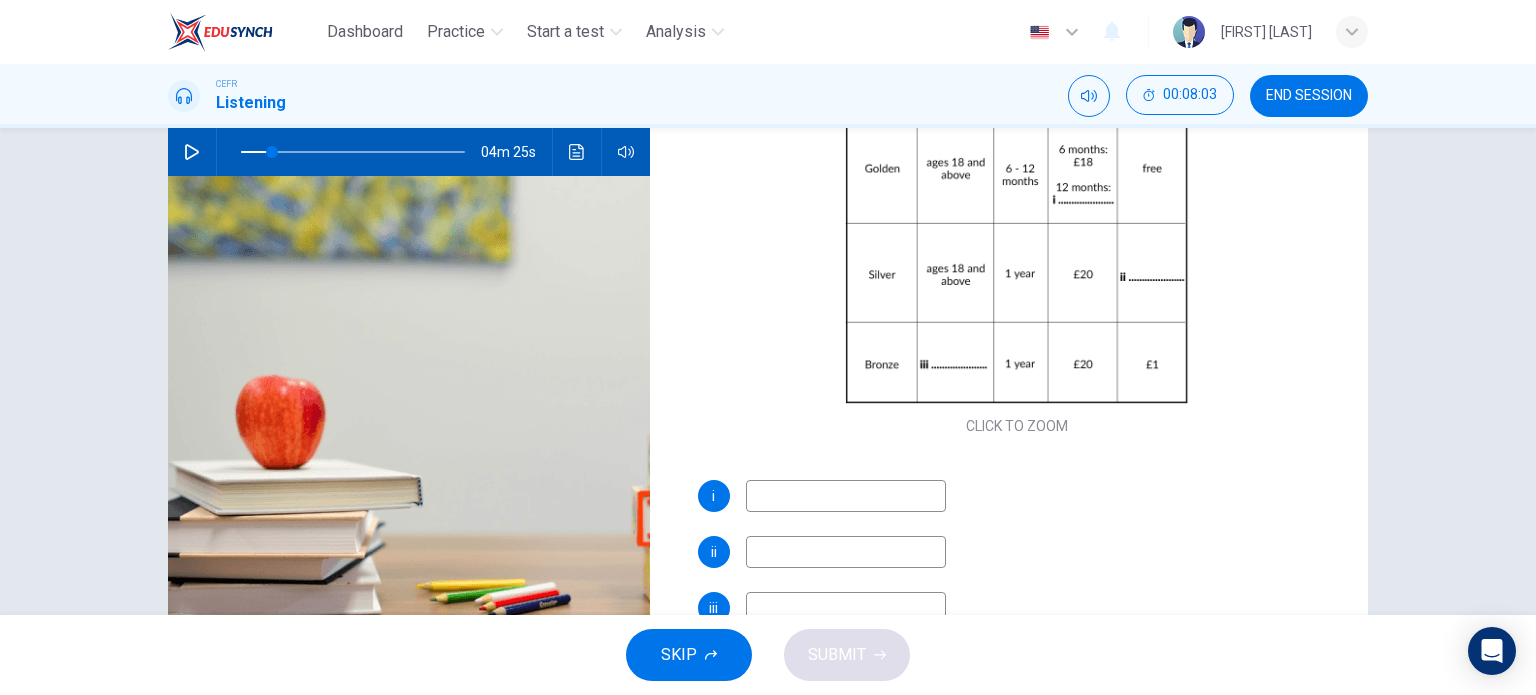 click on "Questions 6 - 8 Complete the table below. Write  NO MORE THAN THREE WORDS AND/OR A NUMBER  for each answer.
CLICK TO ZOOM Click to Zoom i ii iii Sports Centre [TIME]" at bounding box center (768, 371) 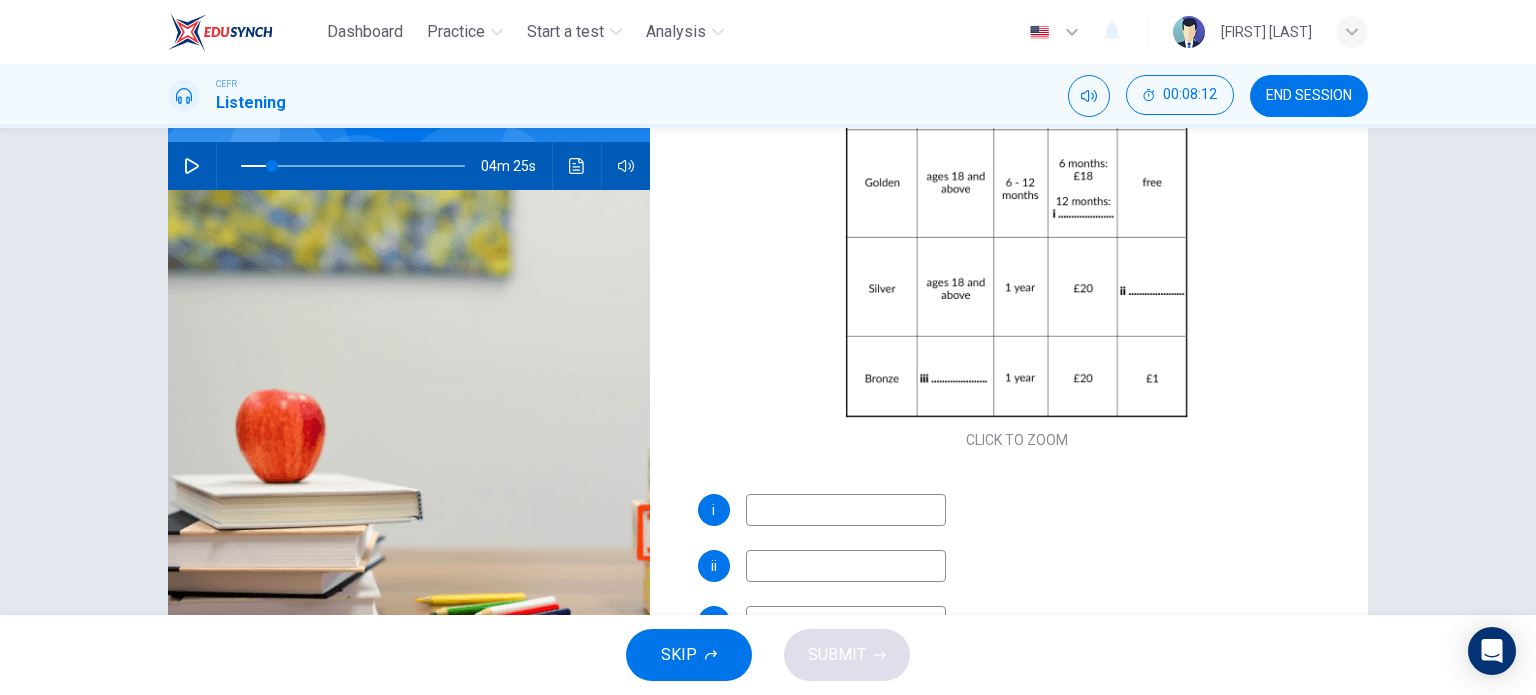 scroll, scrollTop: 88, scrollLeft: 0, axis: vertical 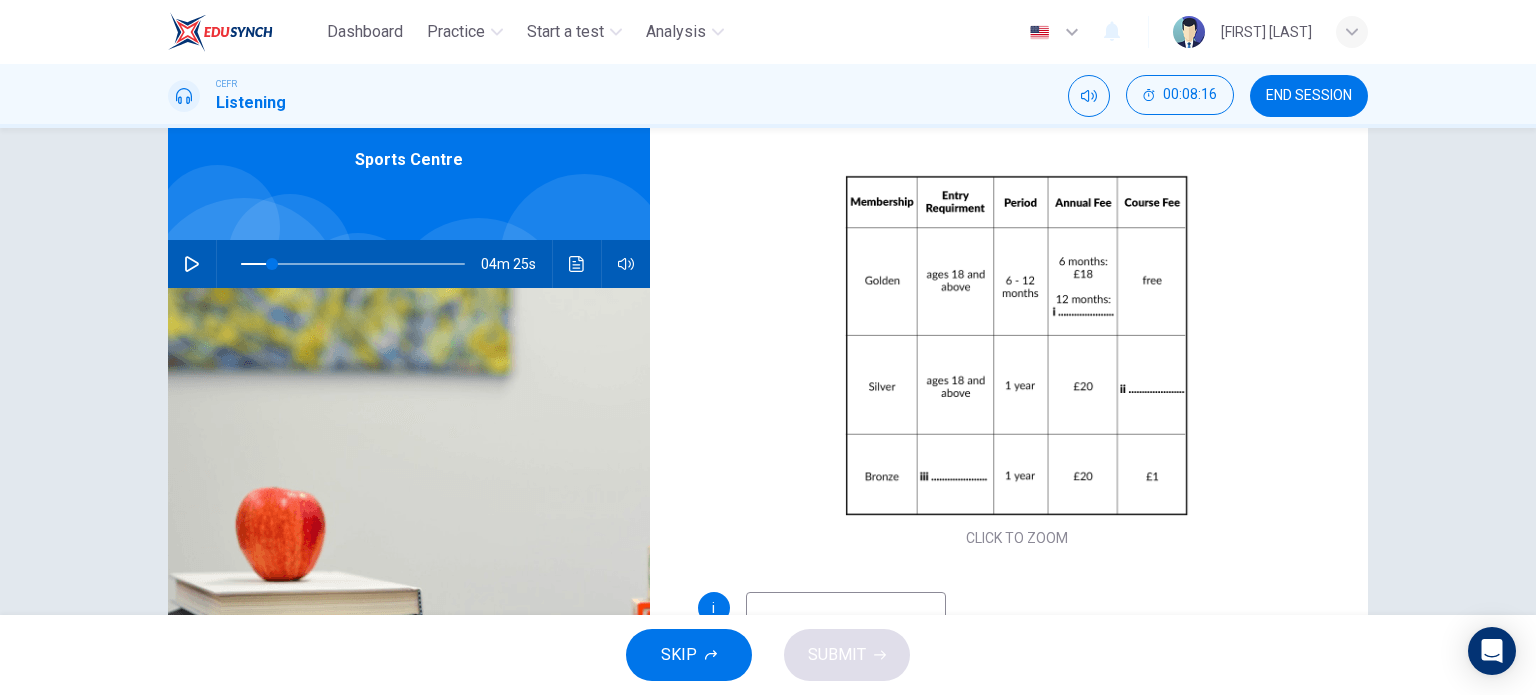 click at bounding box center (192, 264) 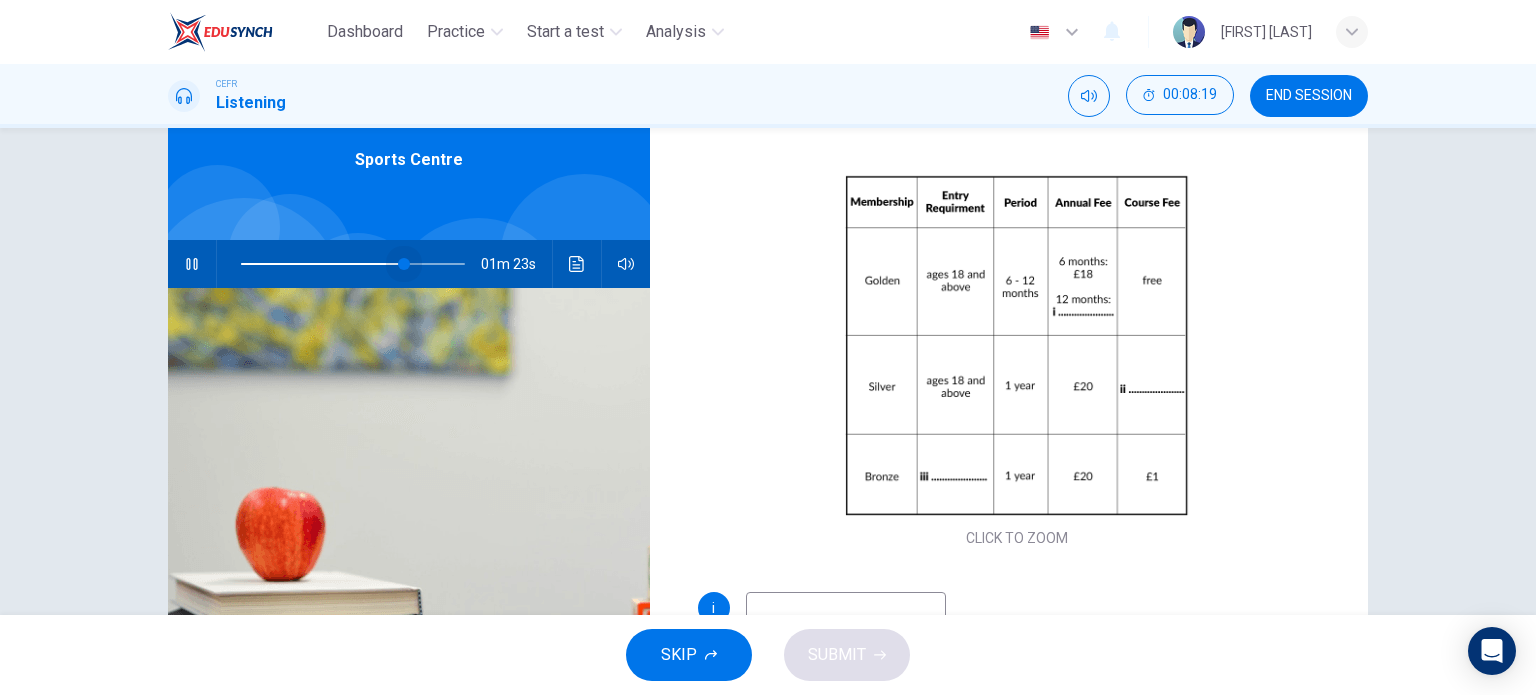 drag, startPoint x: 274, startPoint y: 263, endPoint x: 400, endPoint y: 260, distance: 126.035706 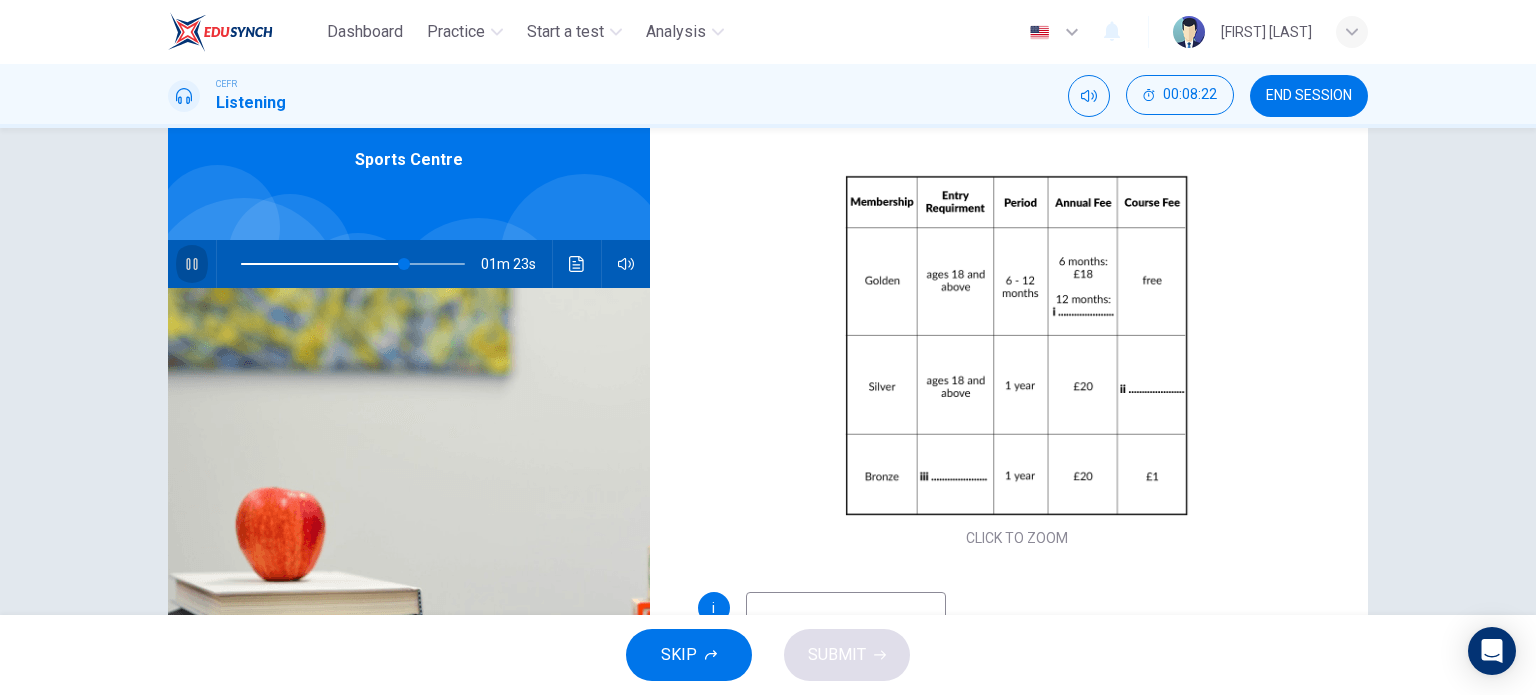 click at bounding box center [192, 264] 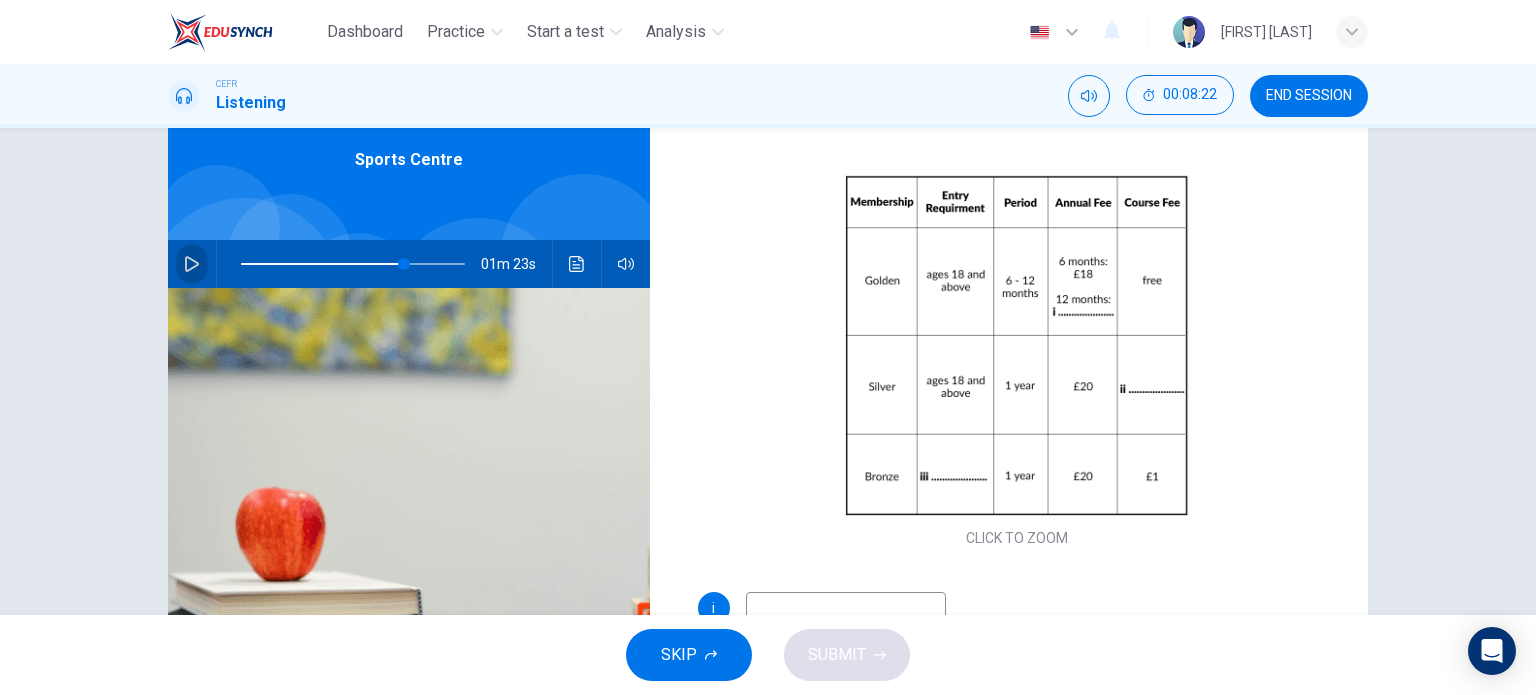 click at bounding box center (192, 264) 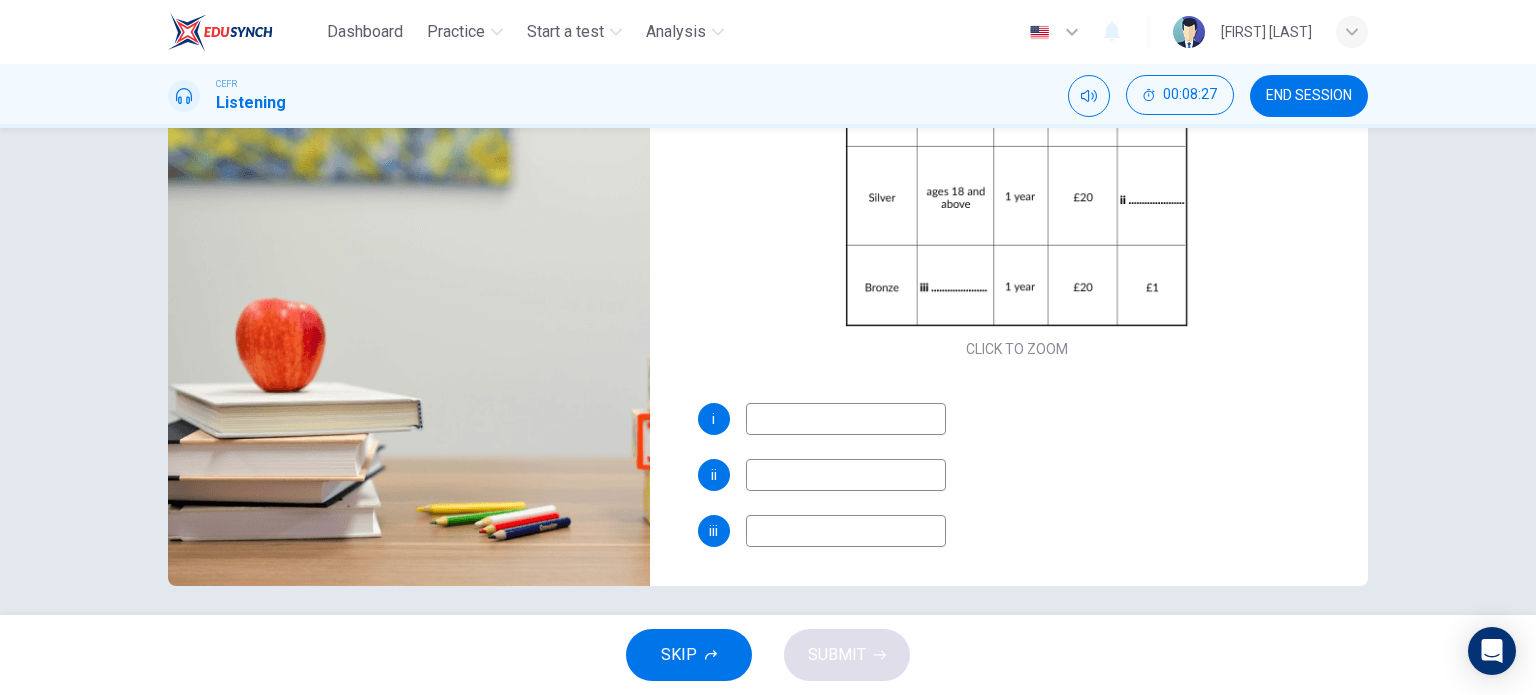 scroll, scrollTop: 288, scrollLeft: 0, axis: vertical 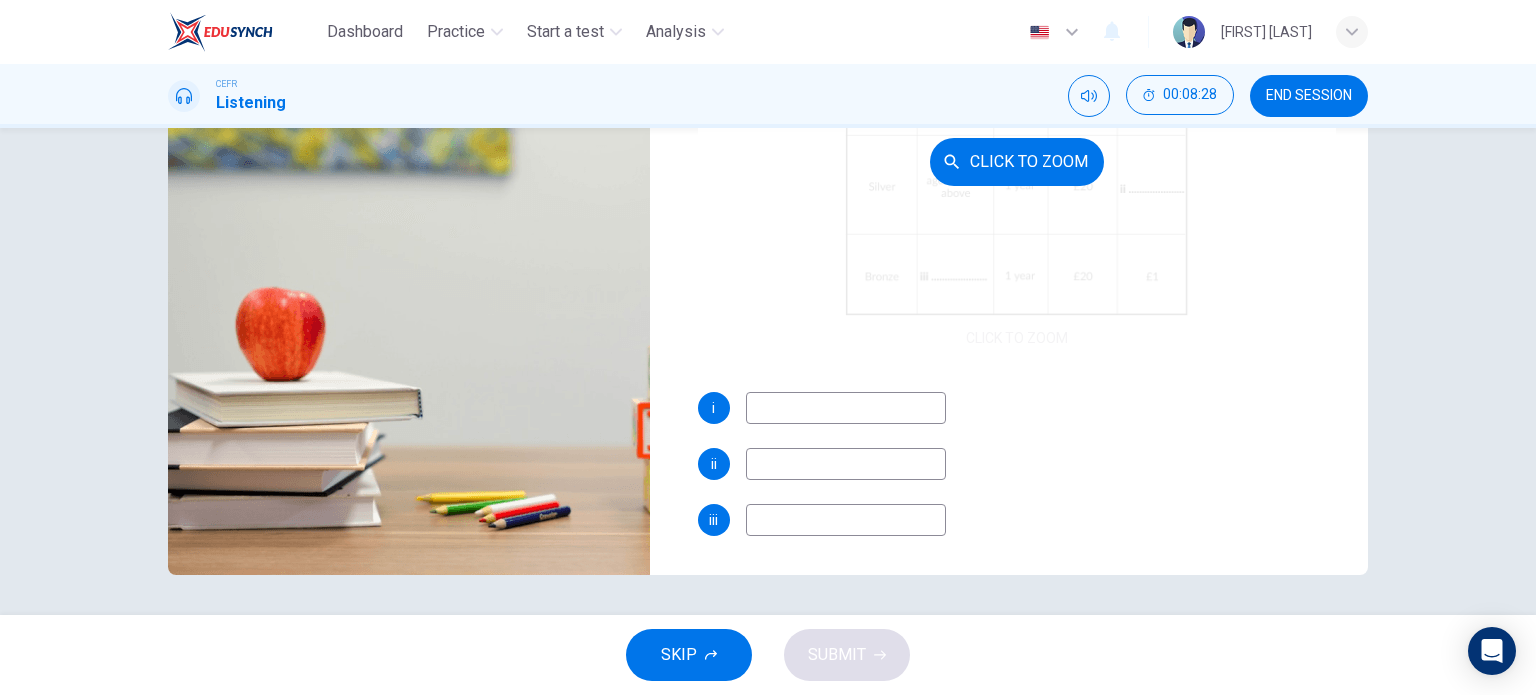 click on "Click to Zoom" at bounding box center [1017, 161] 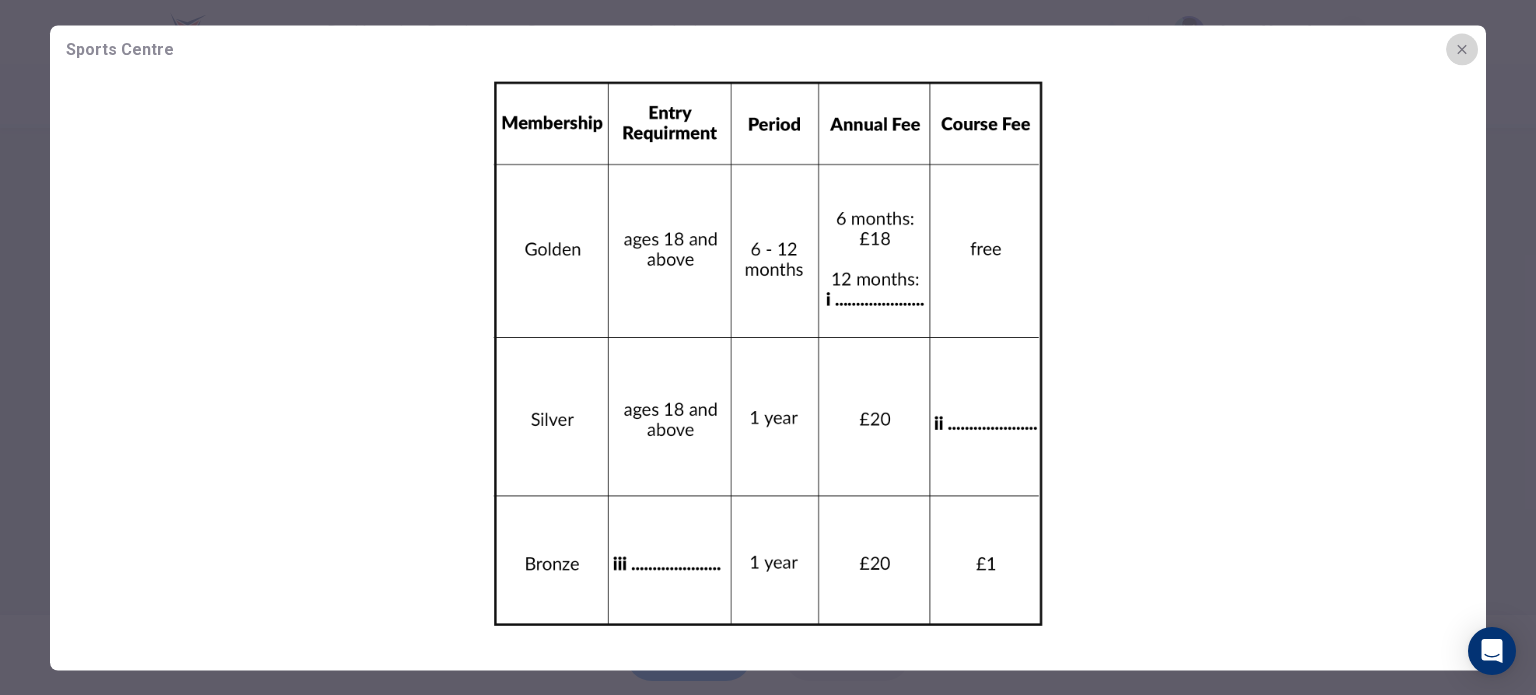 click at bounding box center (1462, 49) 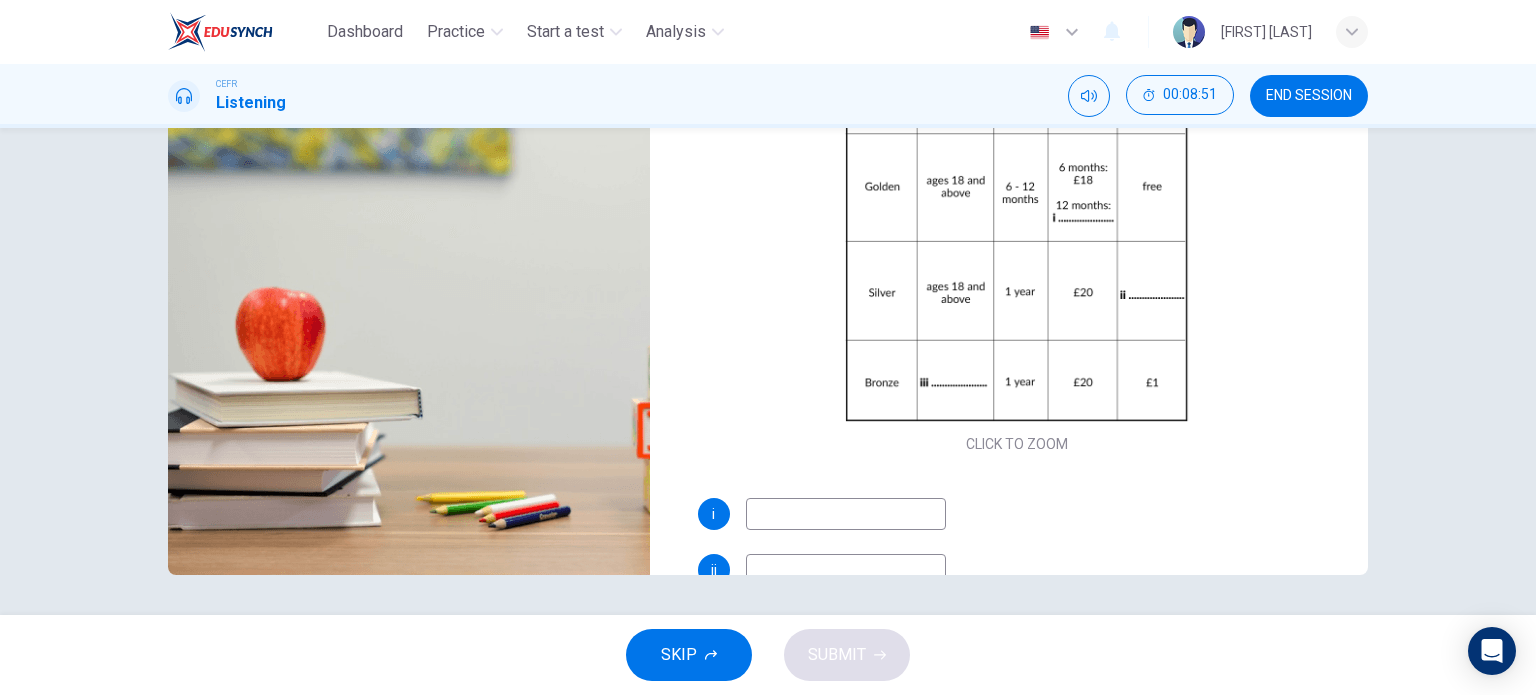 scroll, scrollTop: 0, scrollLeft: 0, axis: both 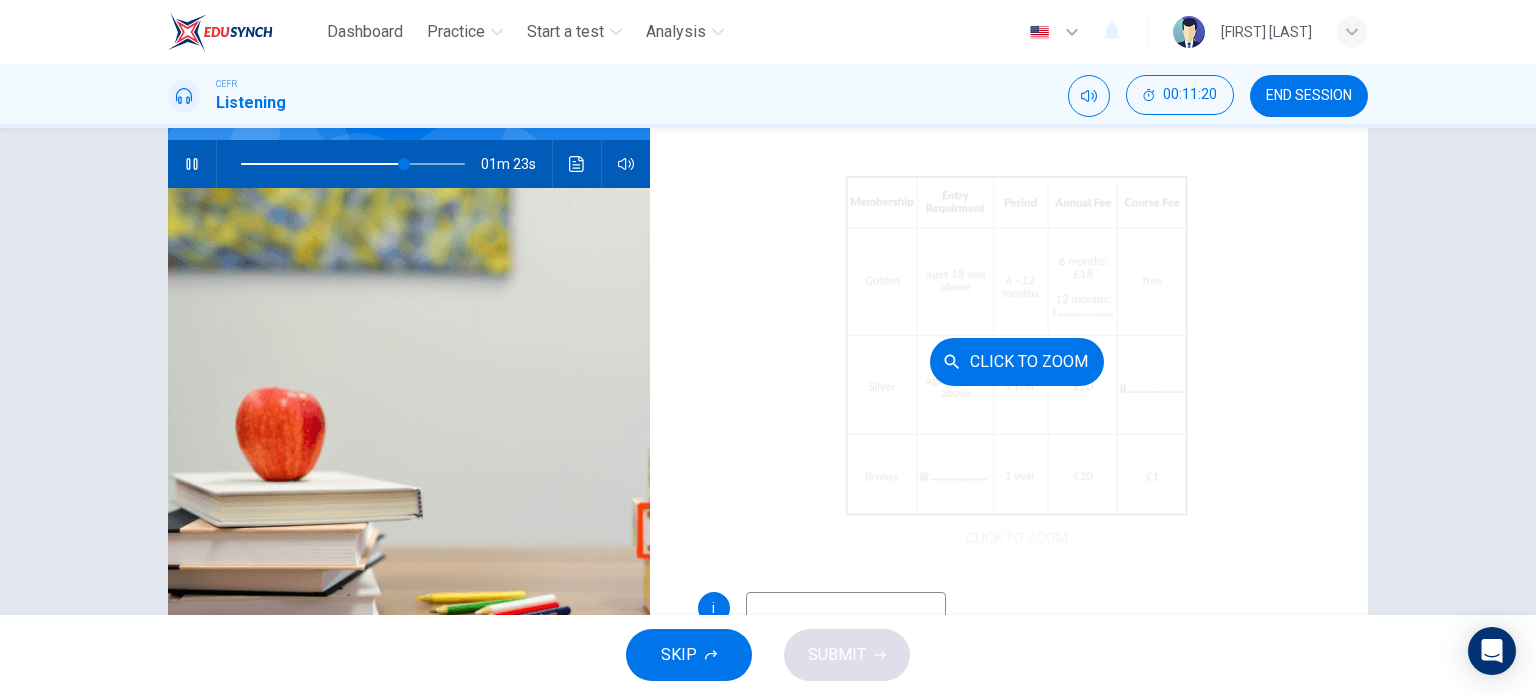 drag, startPoint x: 729, startPoint y: 488, endPoint x: 984, endPoint y: 483, distance: 255.04901 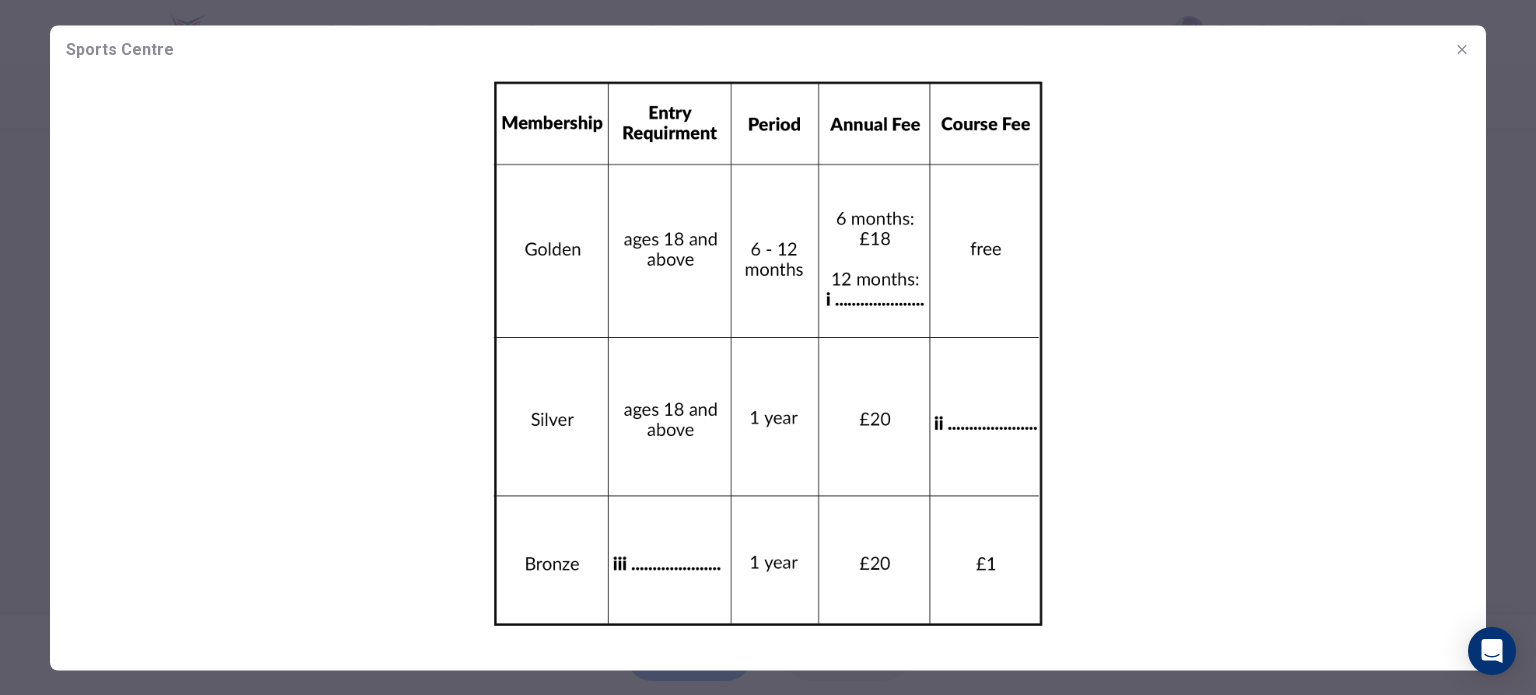 click at bounding box center (1462, 49) 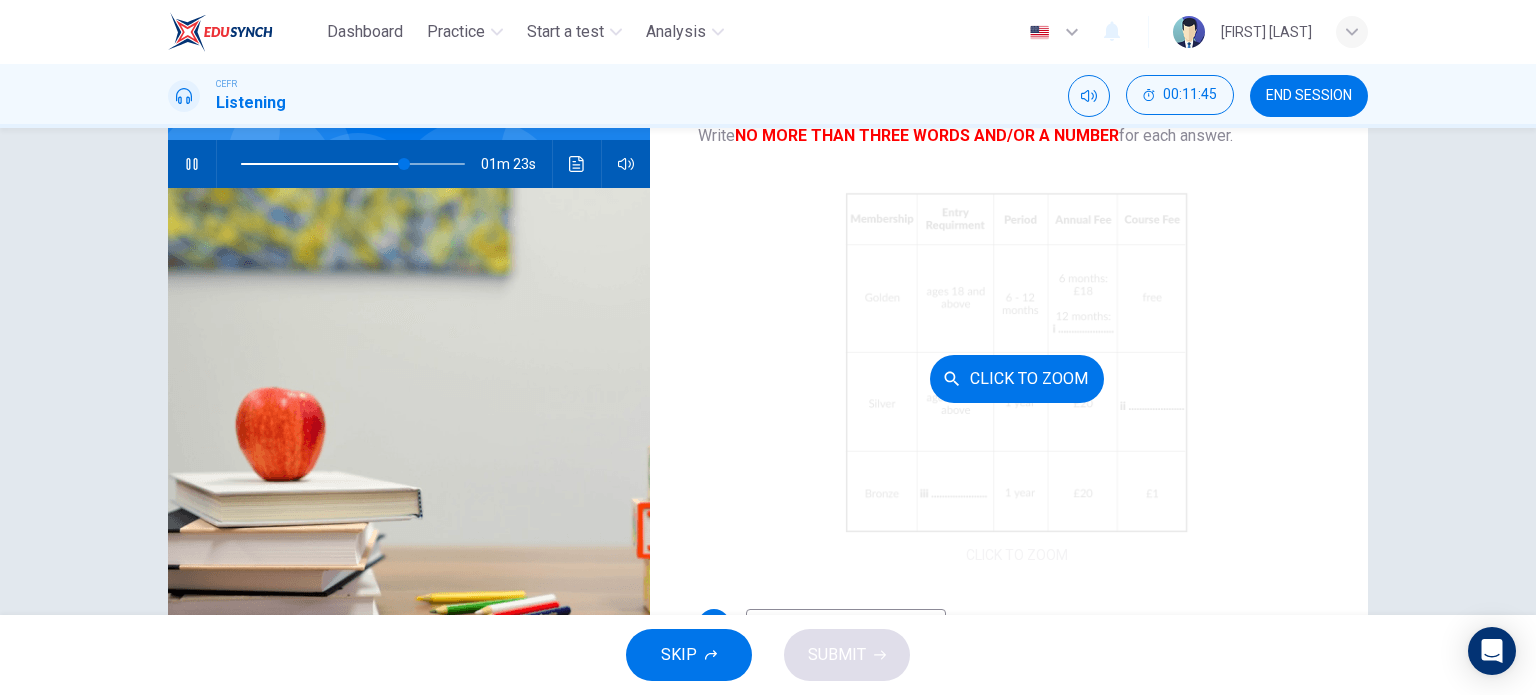 scroll, scrollTop: 100, scrollLeft: 0, axis: vertical 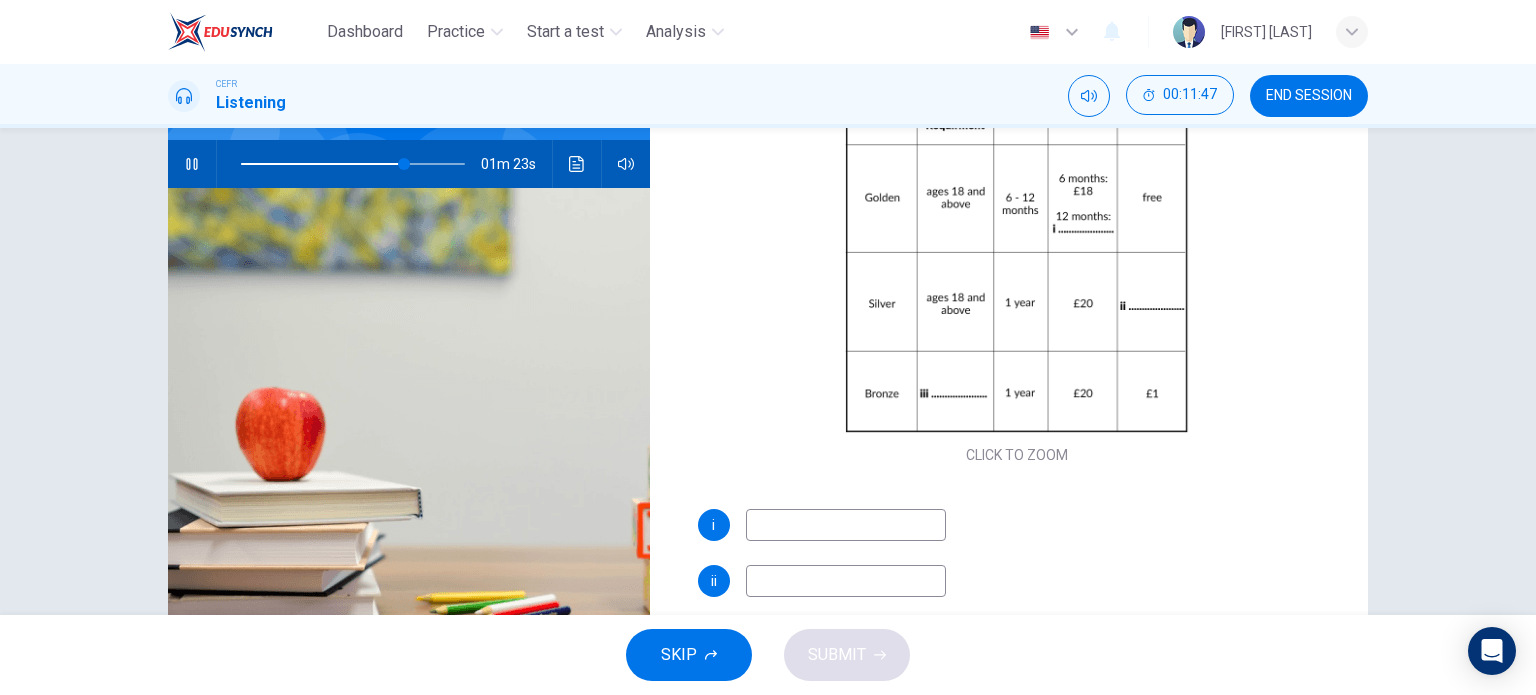 click at bounding box center [846, 525] 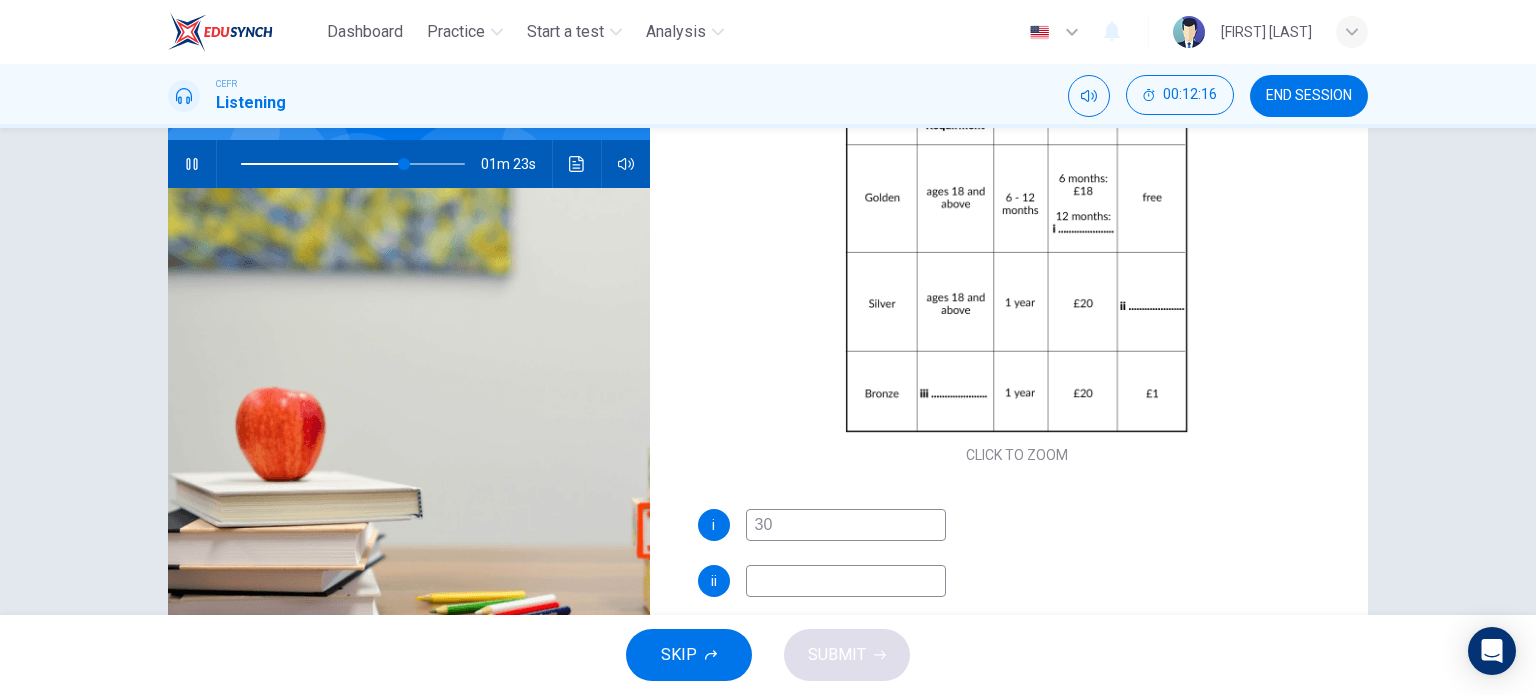 scroll, scrollTop: 117, scrollLeft: 0, axis: vertical 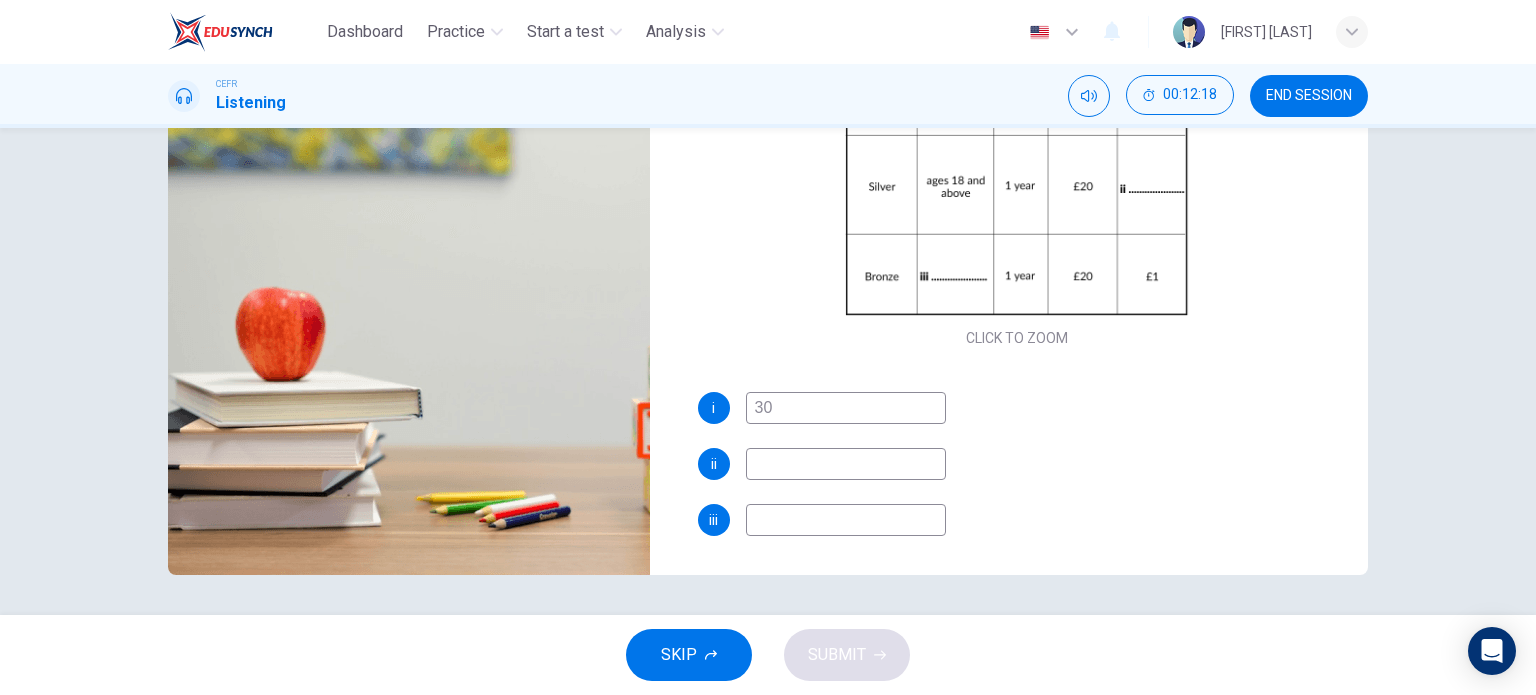 type on "30" 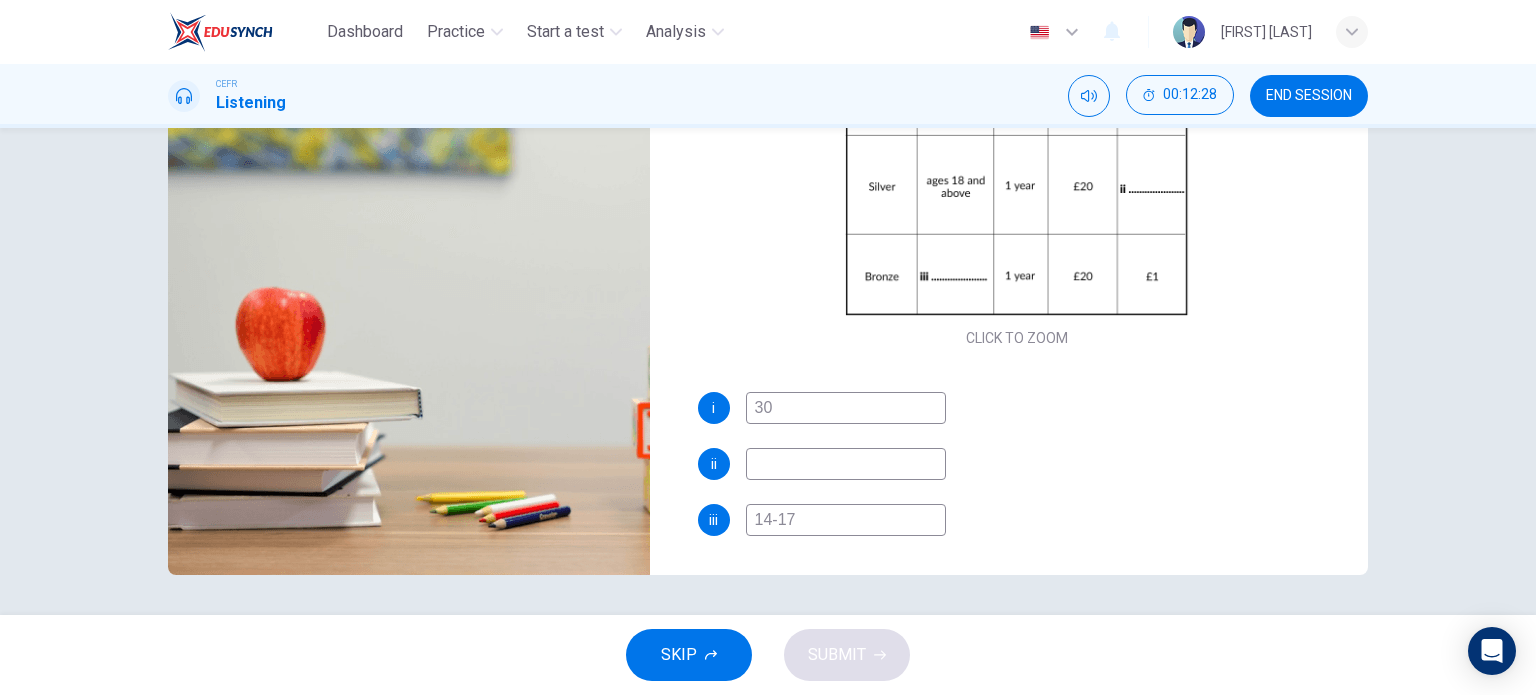 type on "14-17" 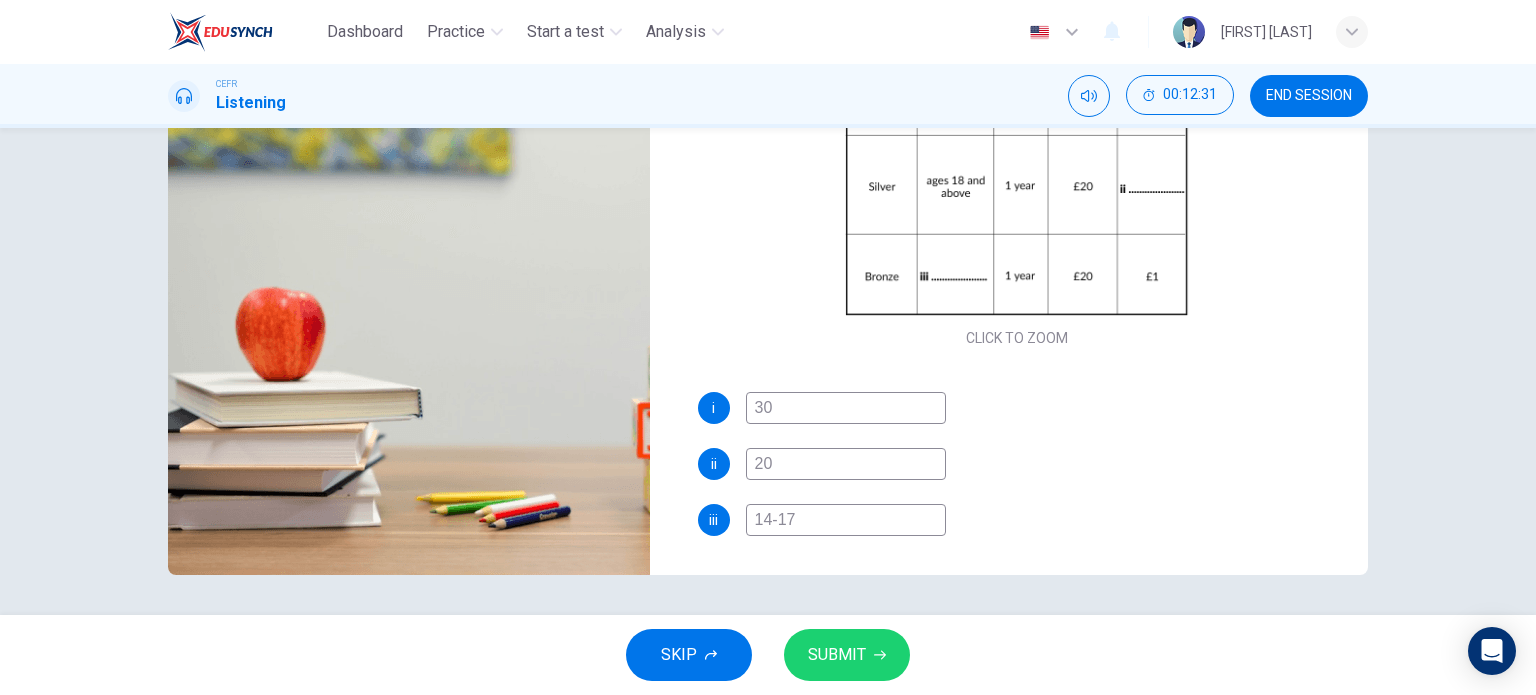 scroll, scrollTop: 17, scrollLeft: 0, axis: vertical 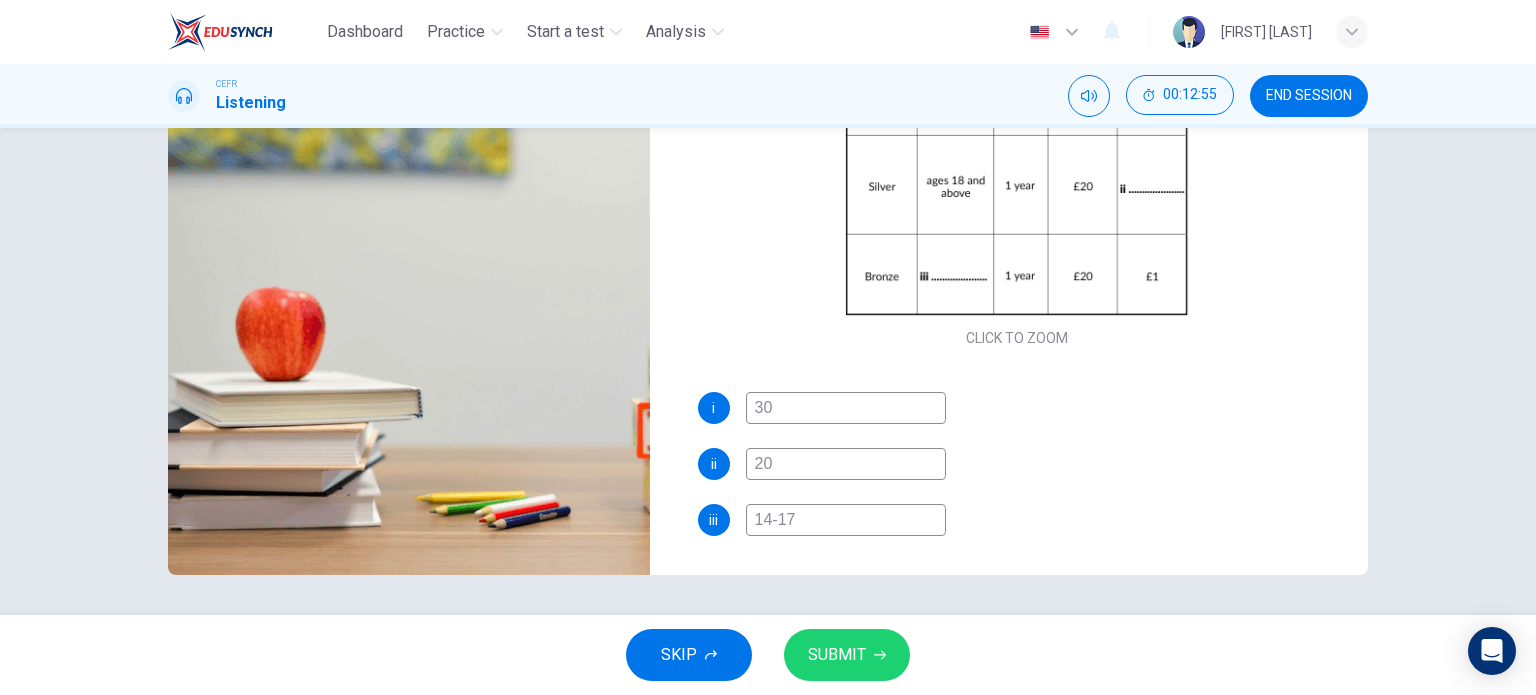 type on "20" 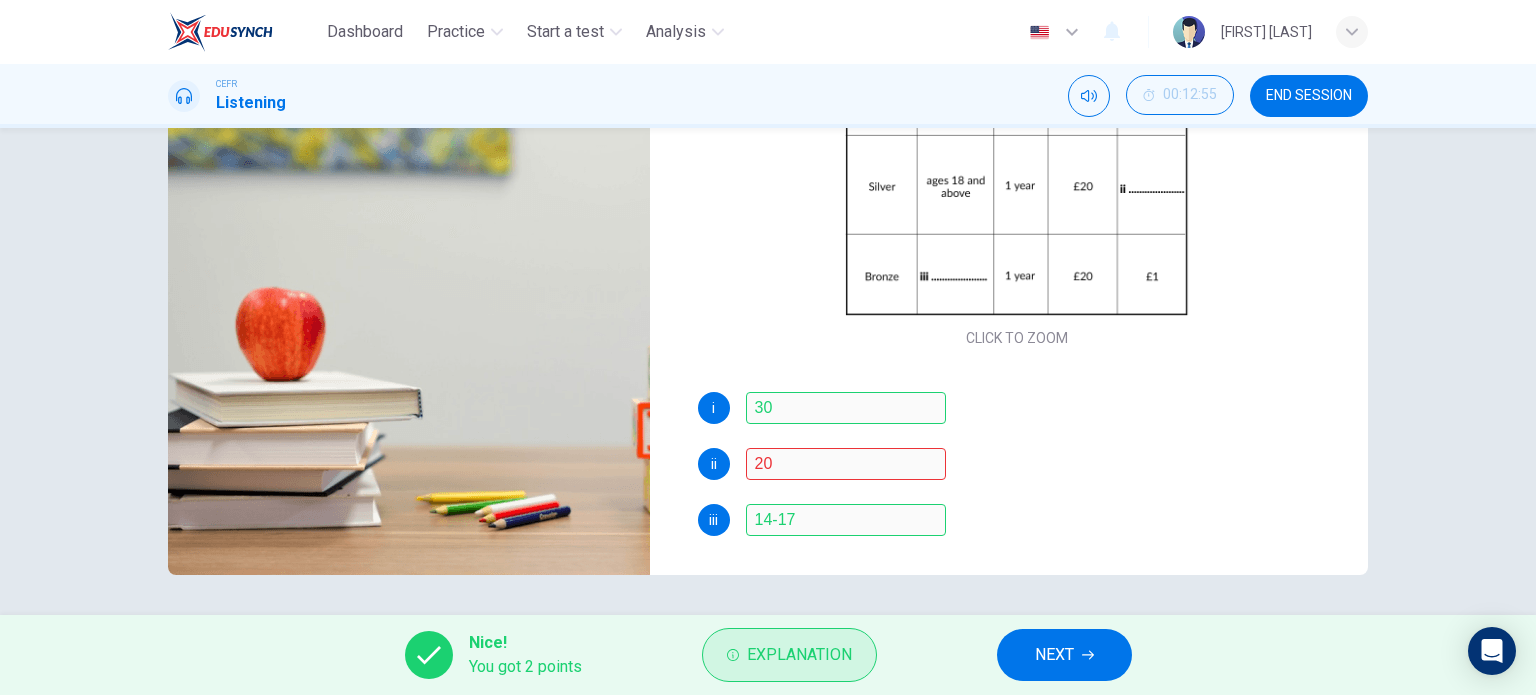 click on "Explanation" at bounding box center [799, 655] 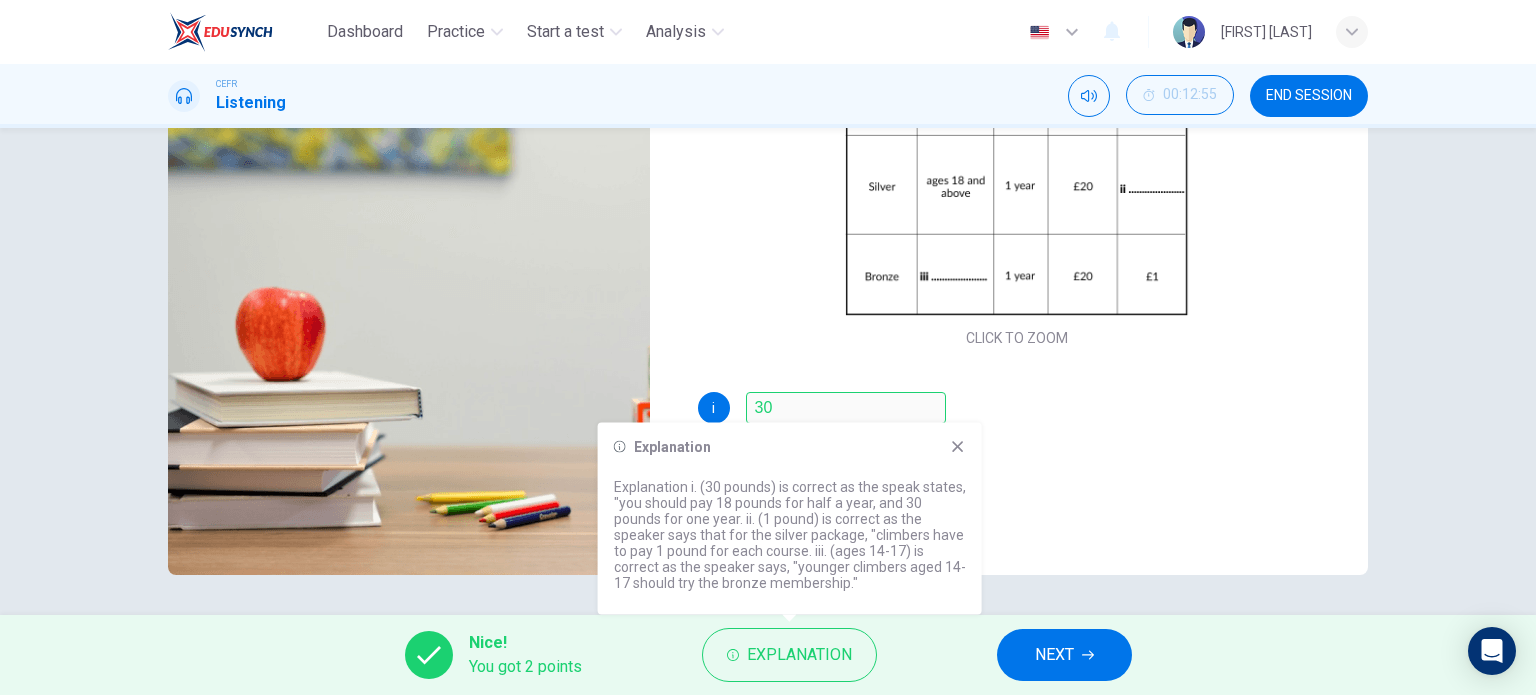 click on "Explanation i. (30 pounds) is correct as the speak states, "you should pay 18 pounds for half a year, and 30 pounds for one year.
ii. (1 pound) is correct as the speaker says that for the silver package, "climbers have to pay 1 pound for each course.
iii. (ages 14-17) is correct as the speaker says, "younger climbers aged 14-17 should try the bronze membership."" at bounding box center (790, 519) 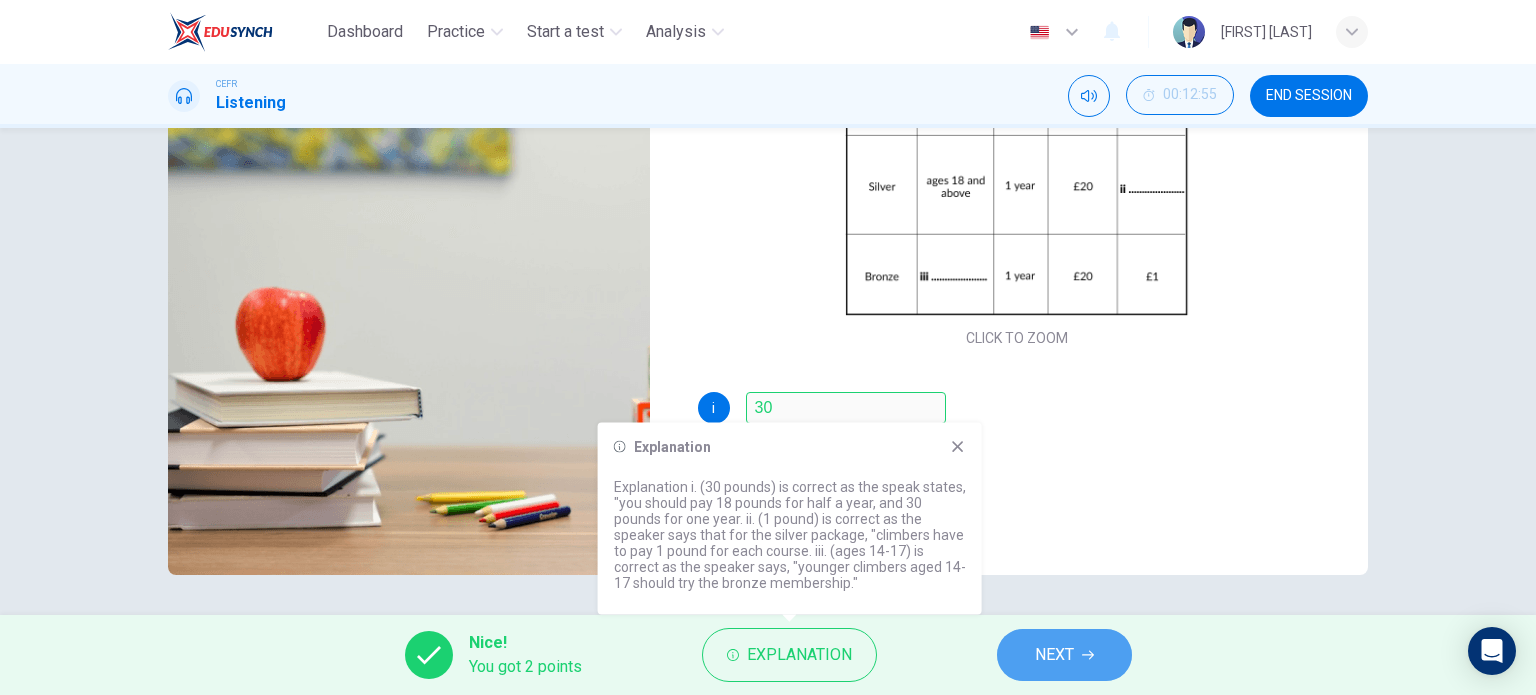 click on "NEXT" at bounding box center (1054, 655) 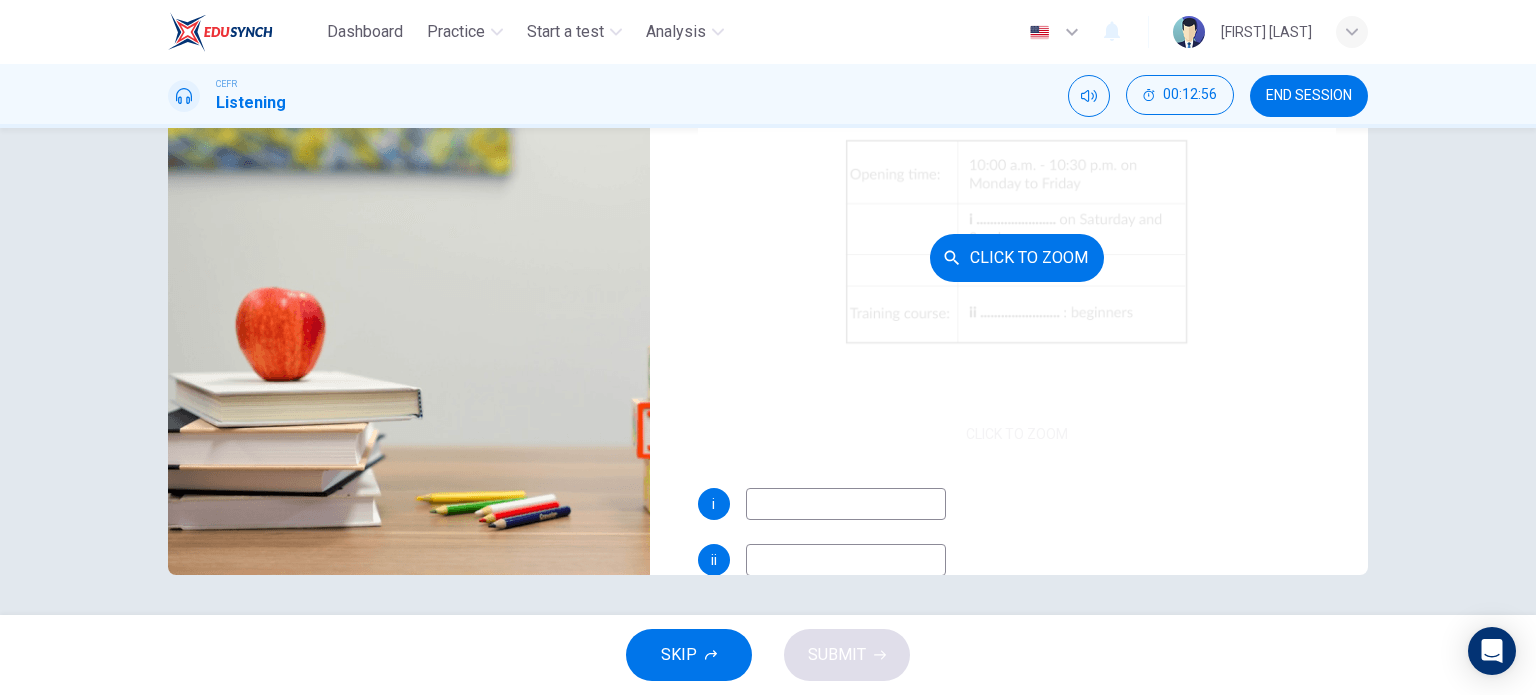 scroll, scrollTop: 0, scrollLeft: 0, axis: both 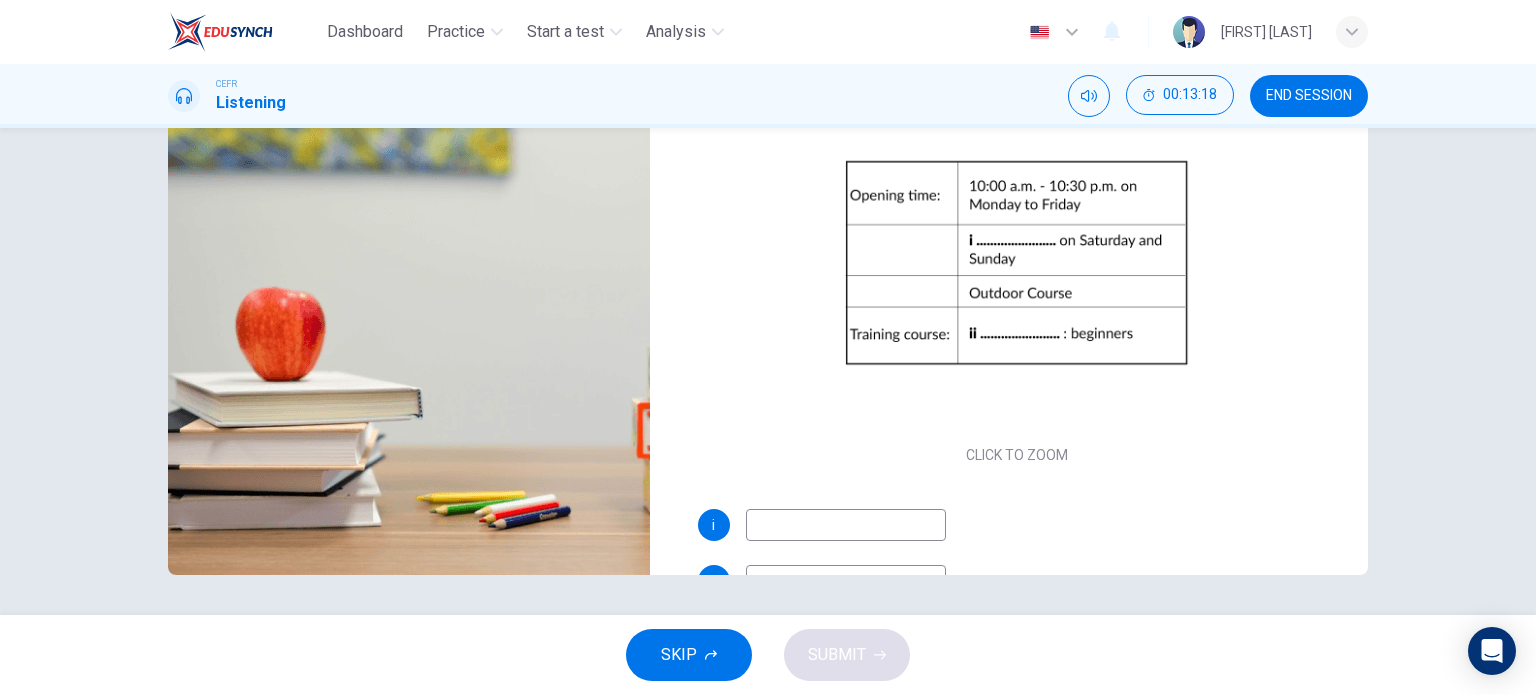 click on "END SESSION" at bounding box center [1309, 96] 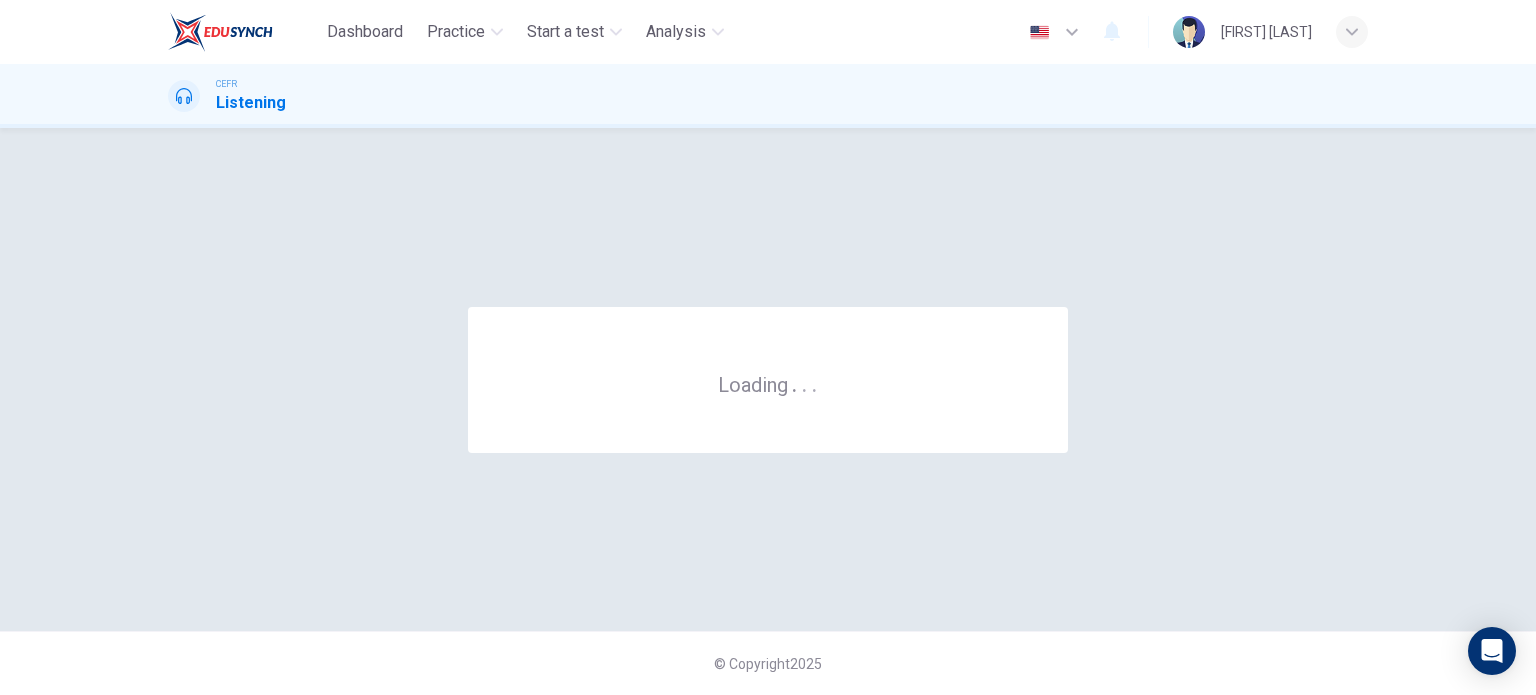 scroll, scrollTop: 0, scrollLeft: 0, axis: both 